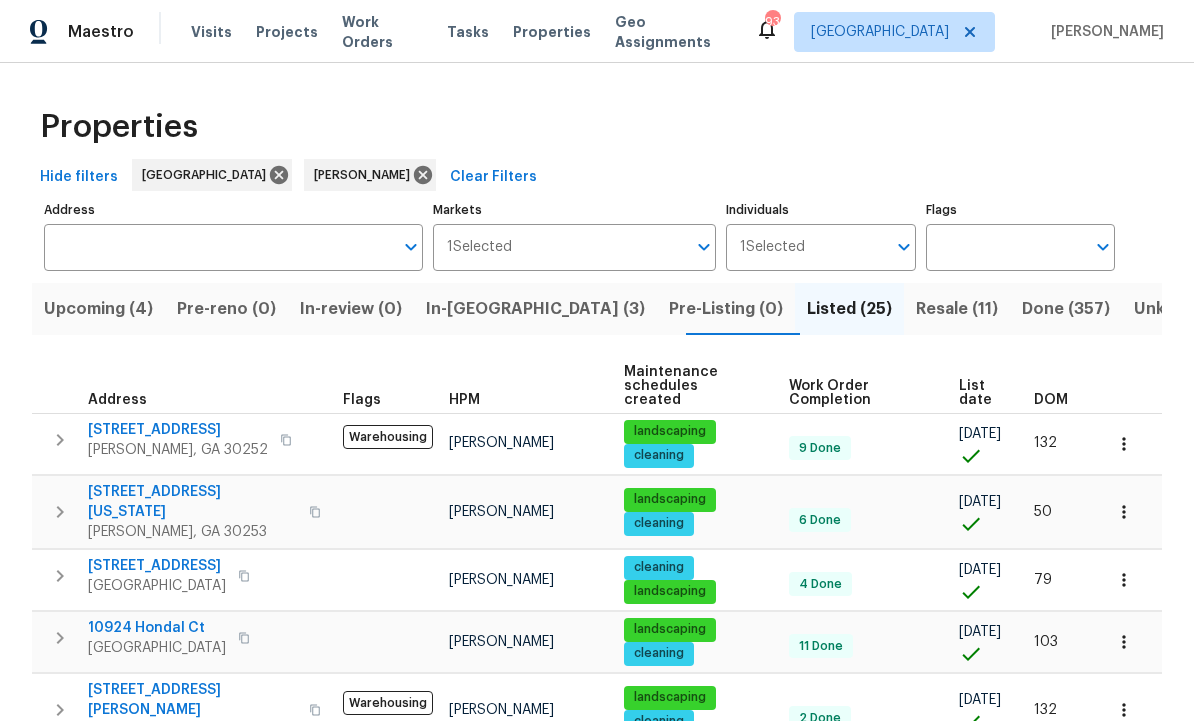 scroll, scrollTop: 0, scrollLeft: 0, axis: both 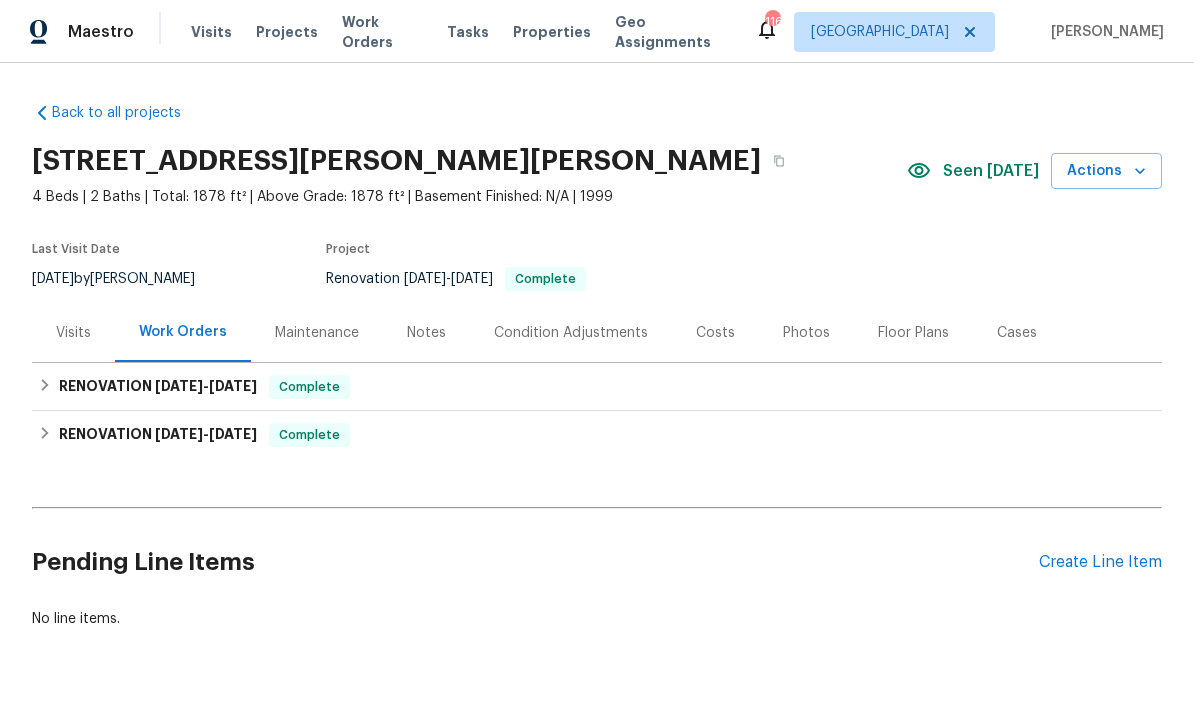 click on "Create Line Item" at bounding box center [1100, 562] 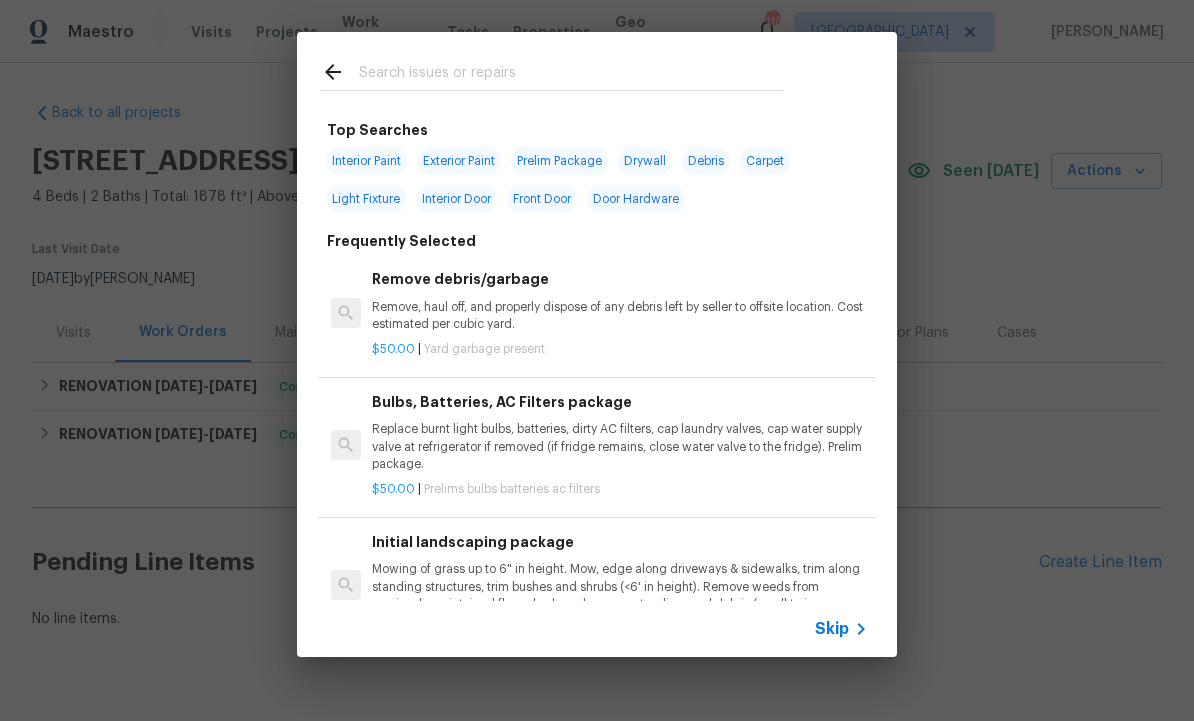click at bounding box center [571, 75] 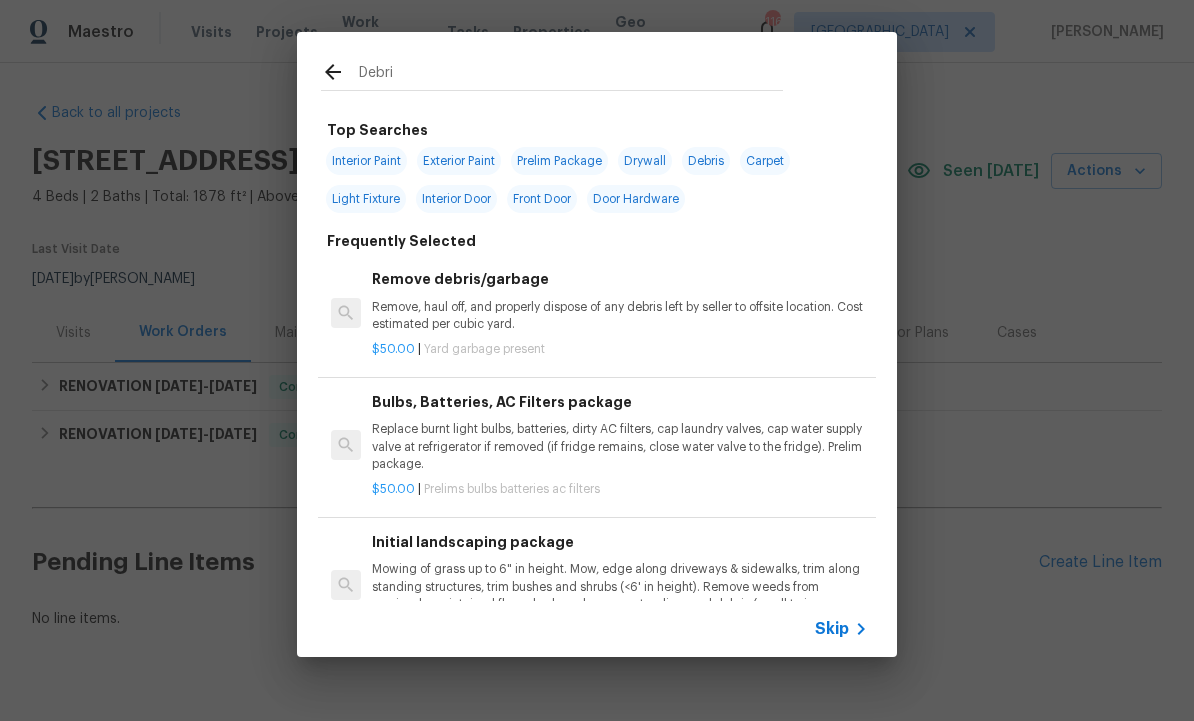type on "Debris" 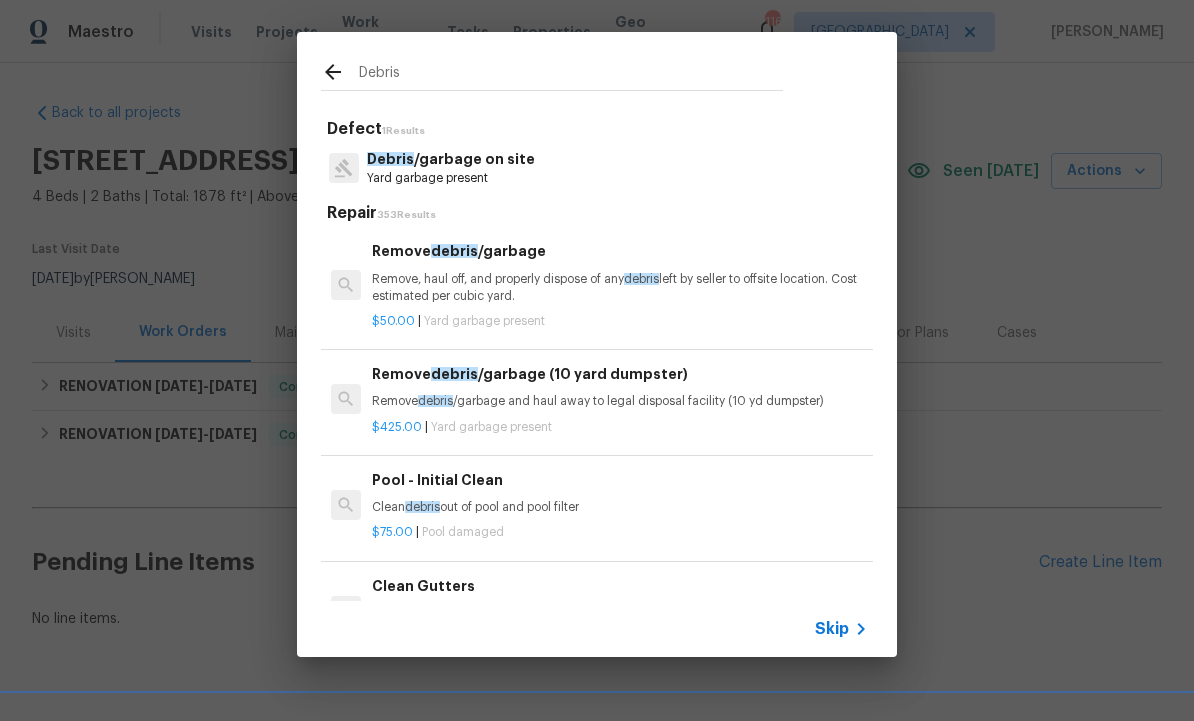 click on "Yard garbage present" at bounding box center [451, 178] 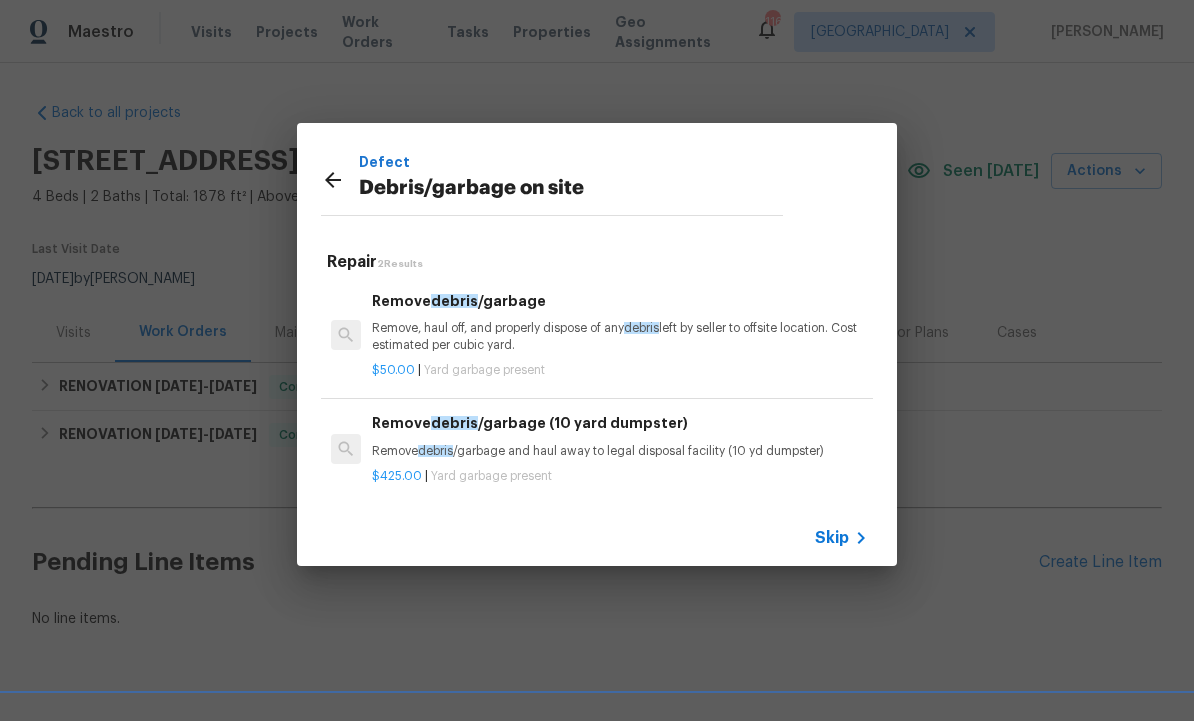 click on "Remove, haul off, and properly dispose of any  debris  left by seller to offsite location. Cost estimated per cubic yard." at bounding box center (620, 337) 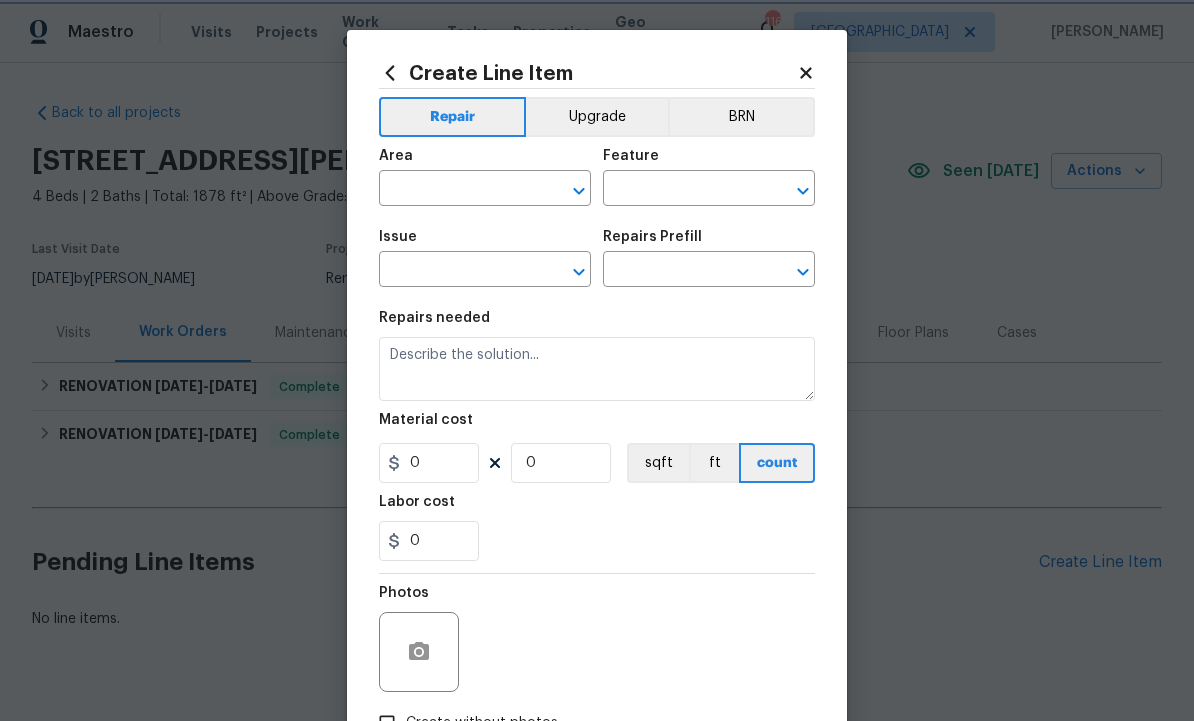 type on "Debris/garbage on site" 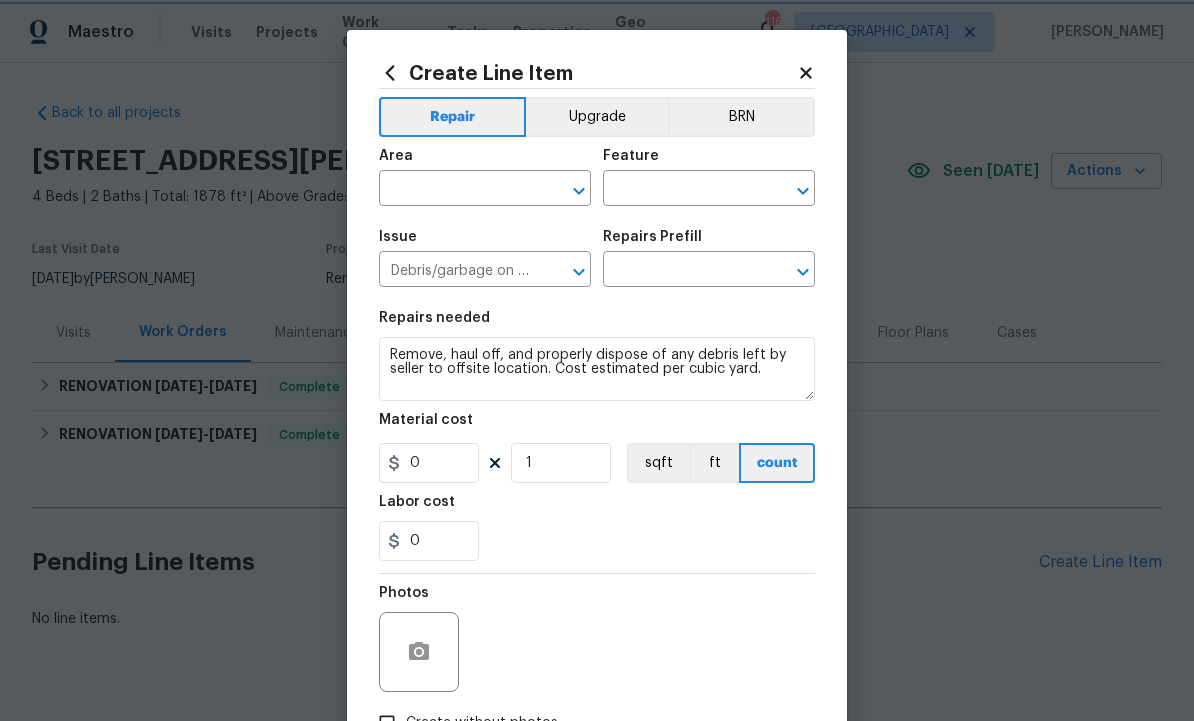 type on "Remove debris/garbage $50.00" 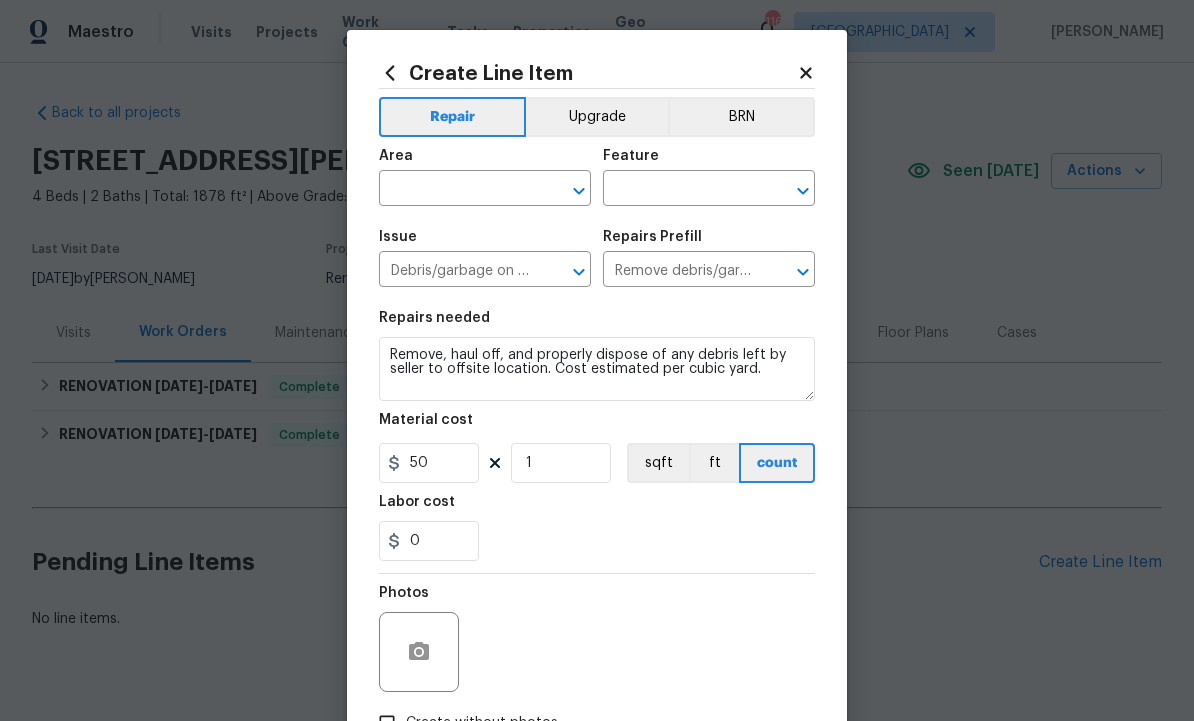 click at bounding box center (457, 190) 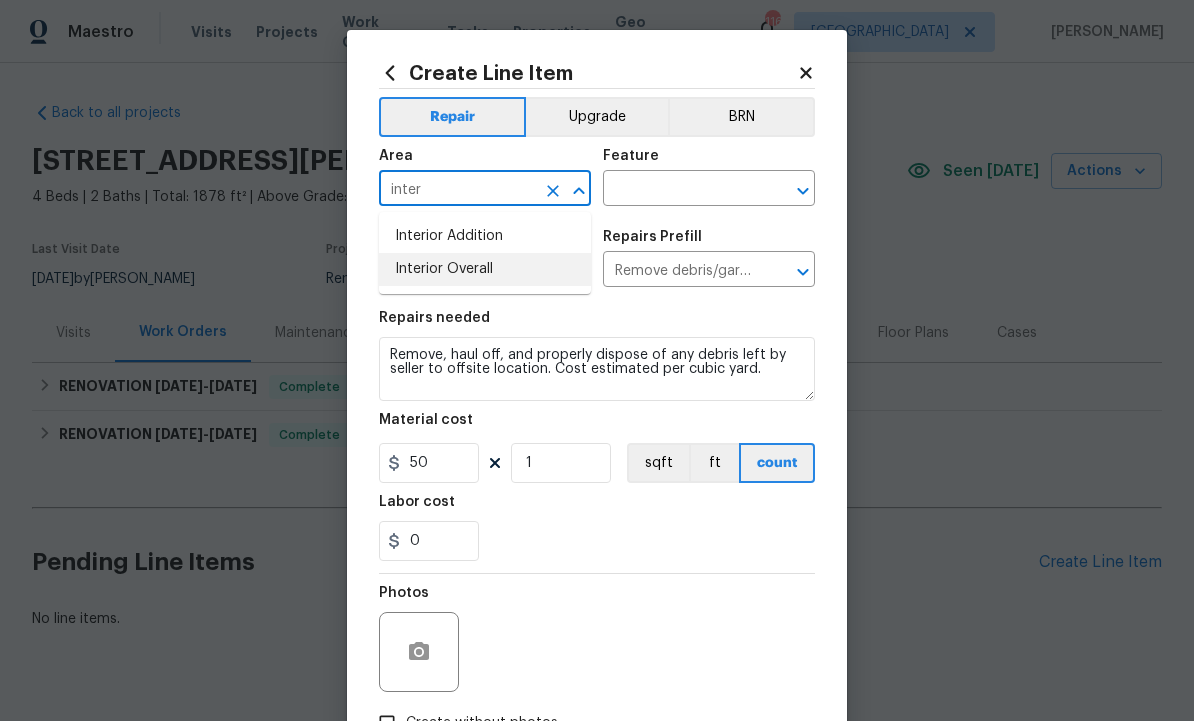 click on "Interior Overall" at bounding box center (485, 269) 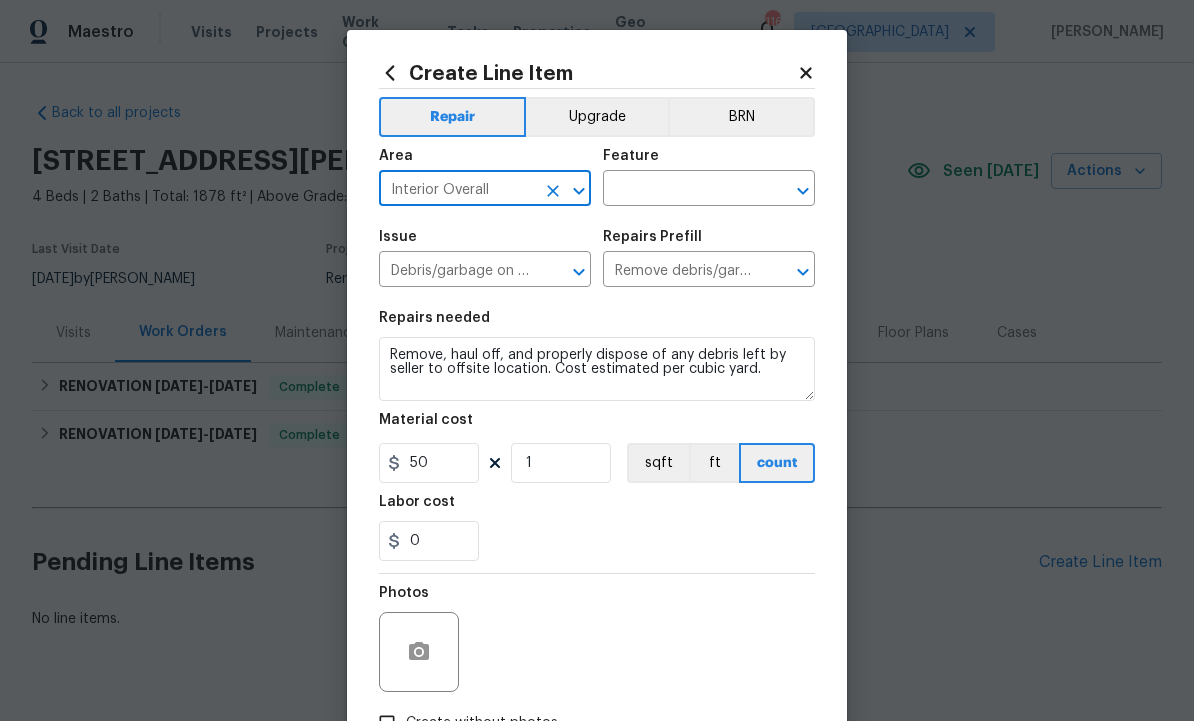click at bounding box center [681, 190] 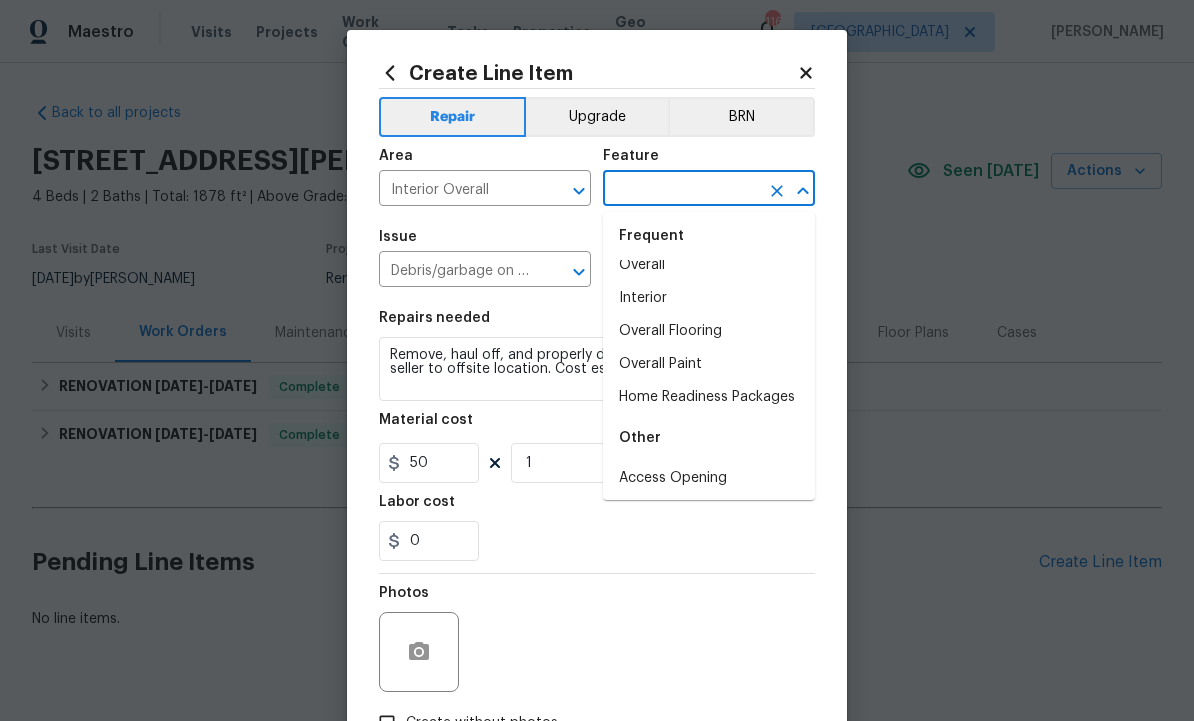 scroll, scrollTop: 12, scrollLeft: 0, axis: vertical 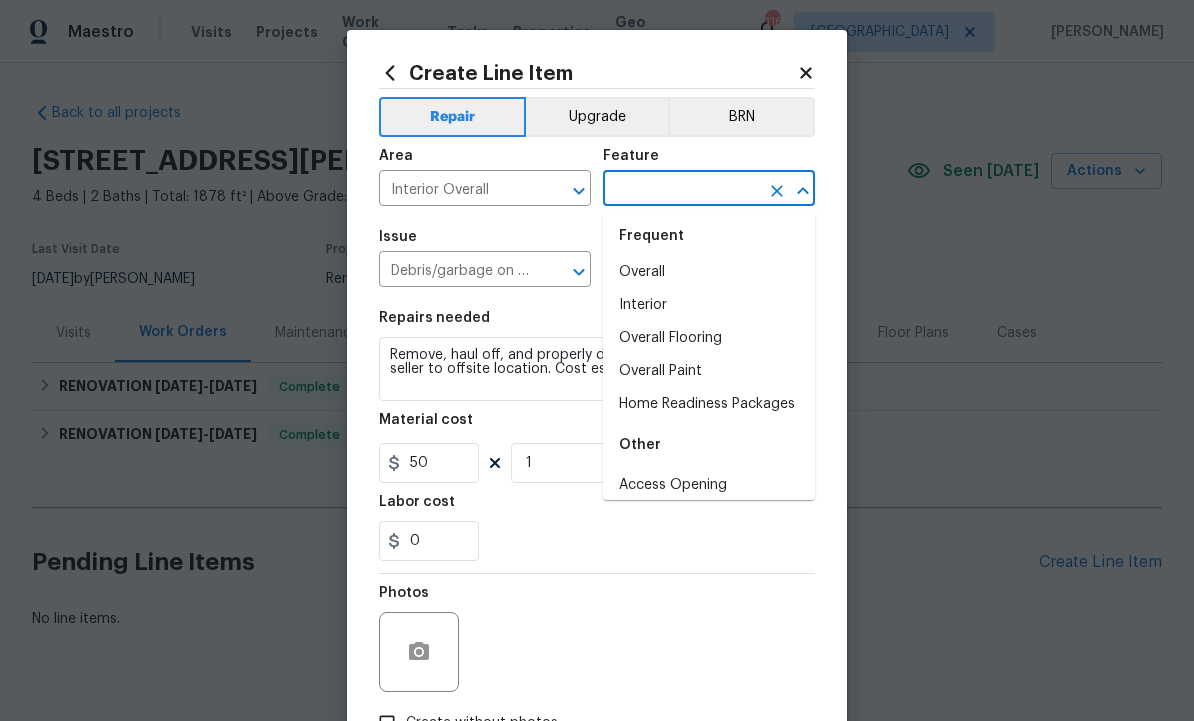 click at bounding box center (681, 190) 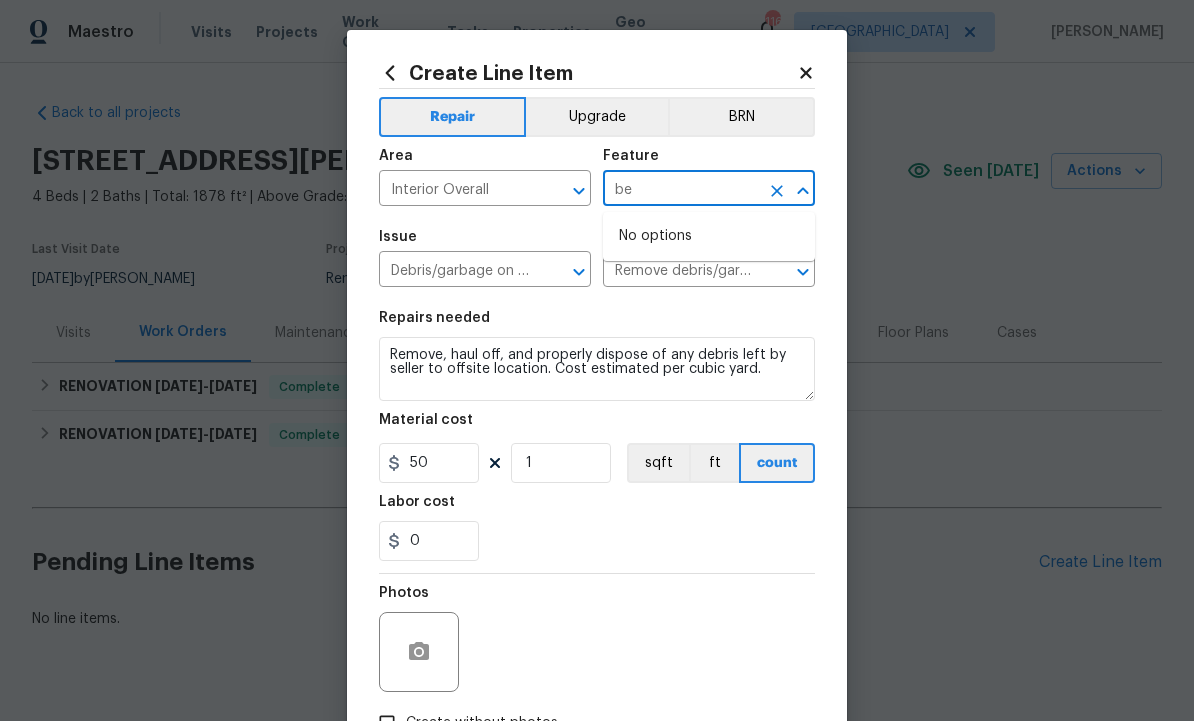 type on "b" 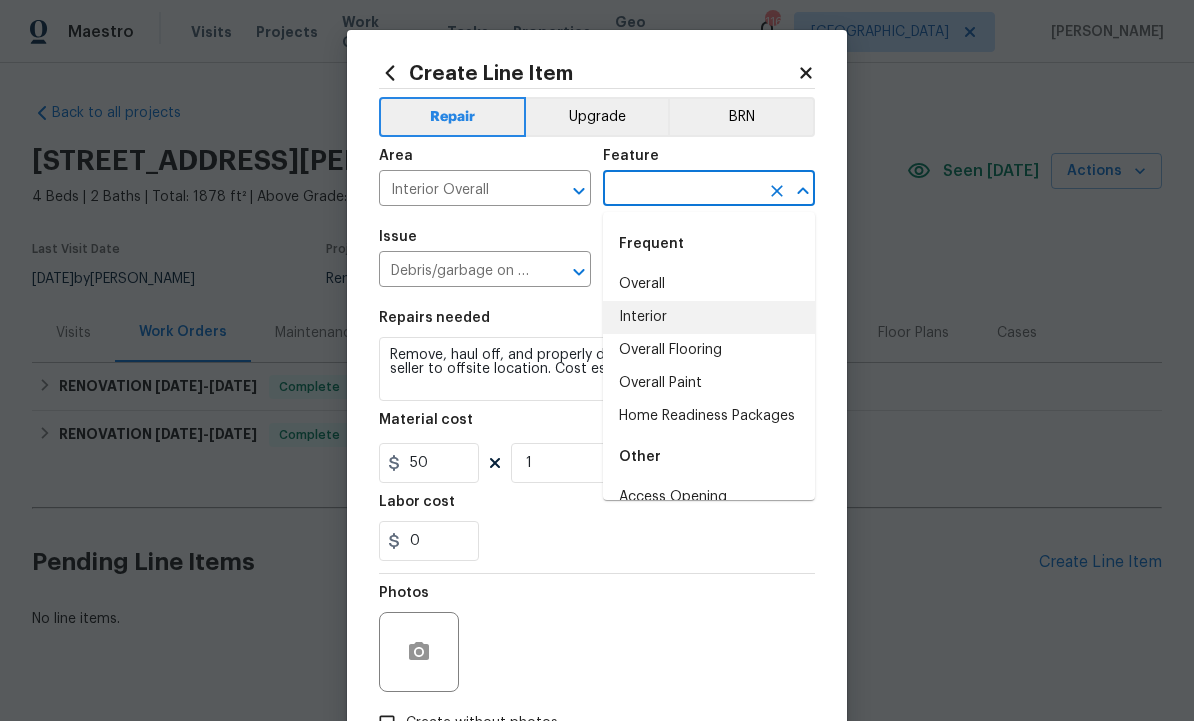 click on "Interior" at bounding box center (709, 317) 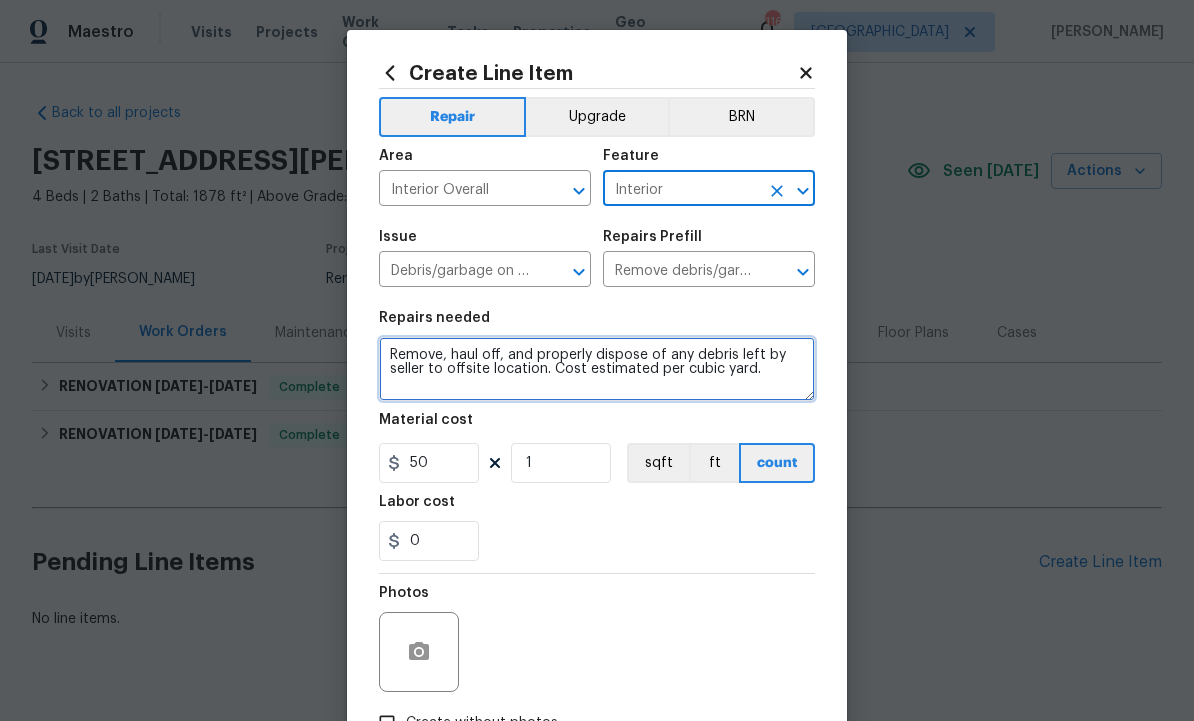 click on "Remove, haul off, and properly dispose of any debris left by seller to offsite location. Cost estimated per cubic yard." at bounding box center (597, 369) 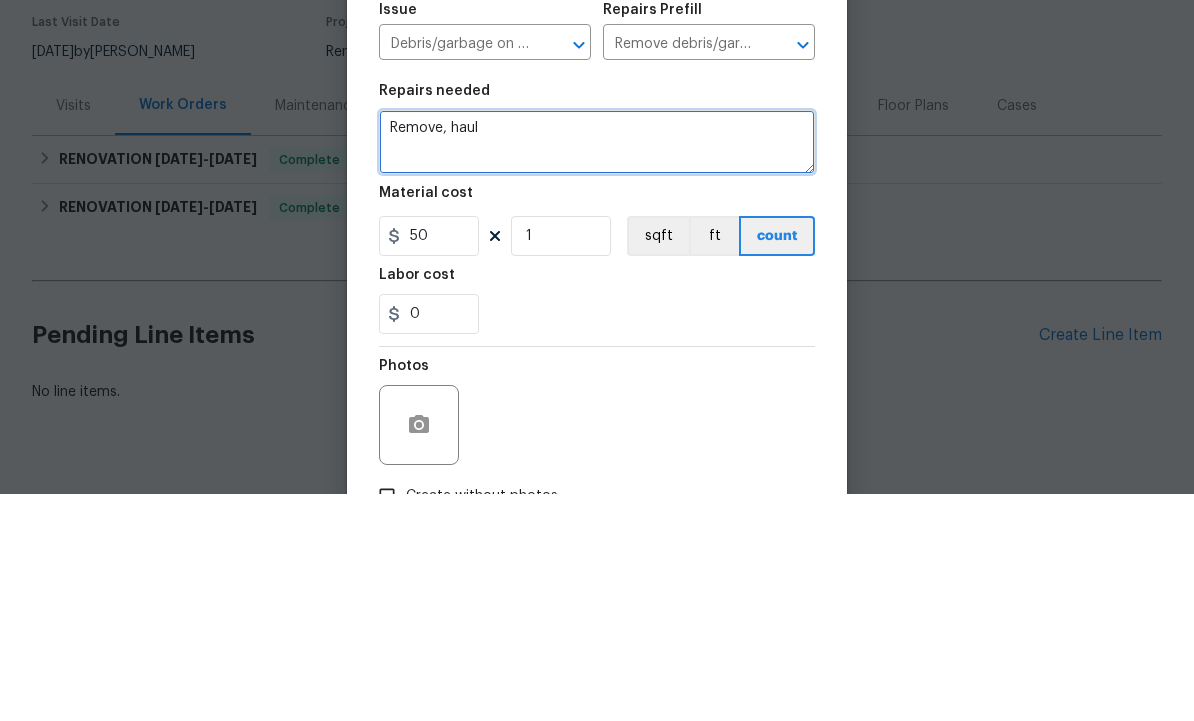 type on "Remove," 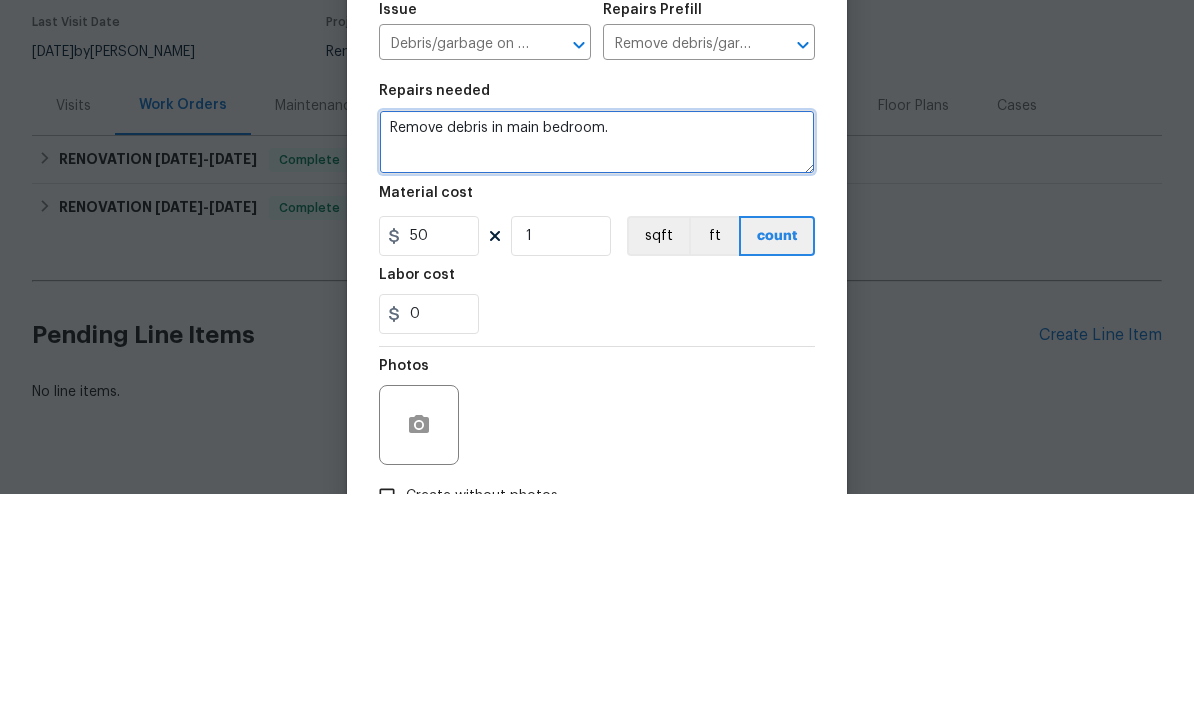 type on "Remove debris in main bedroom." 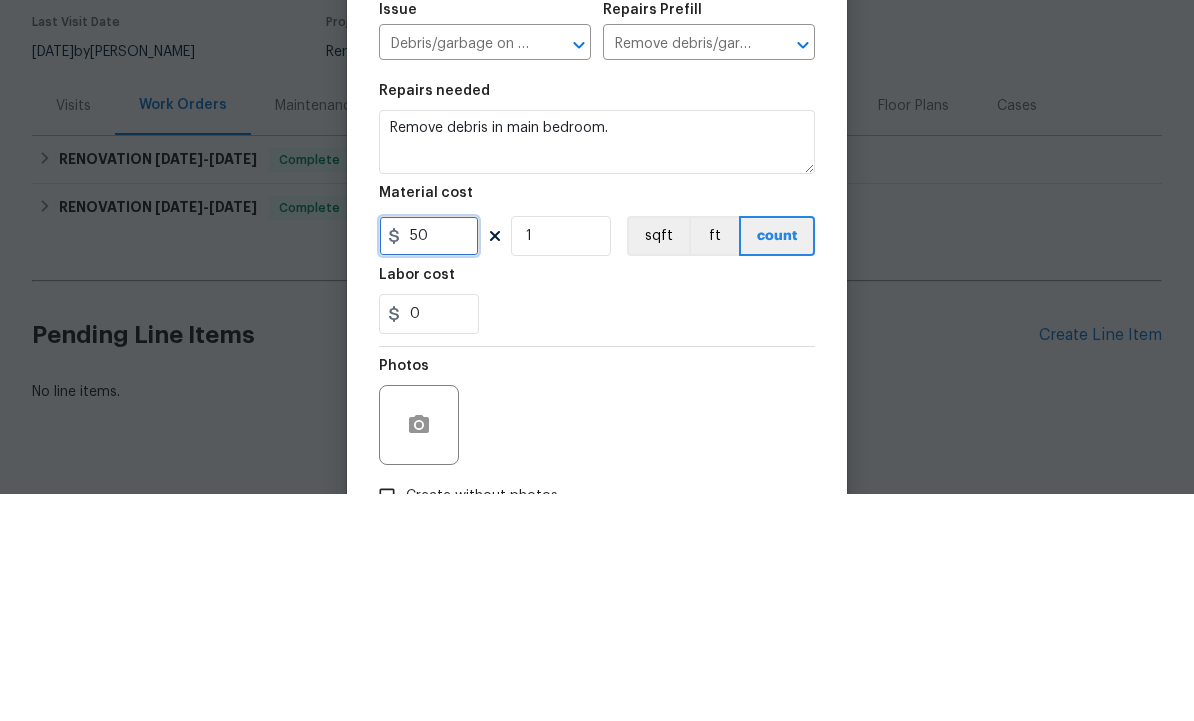 click on "50" at bounding box center (429, 463) 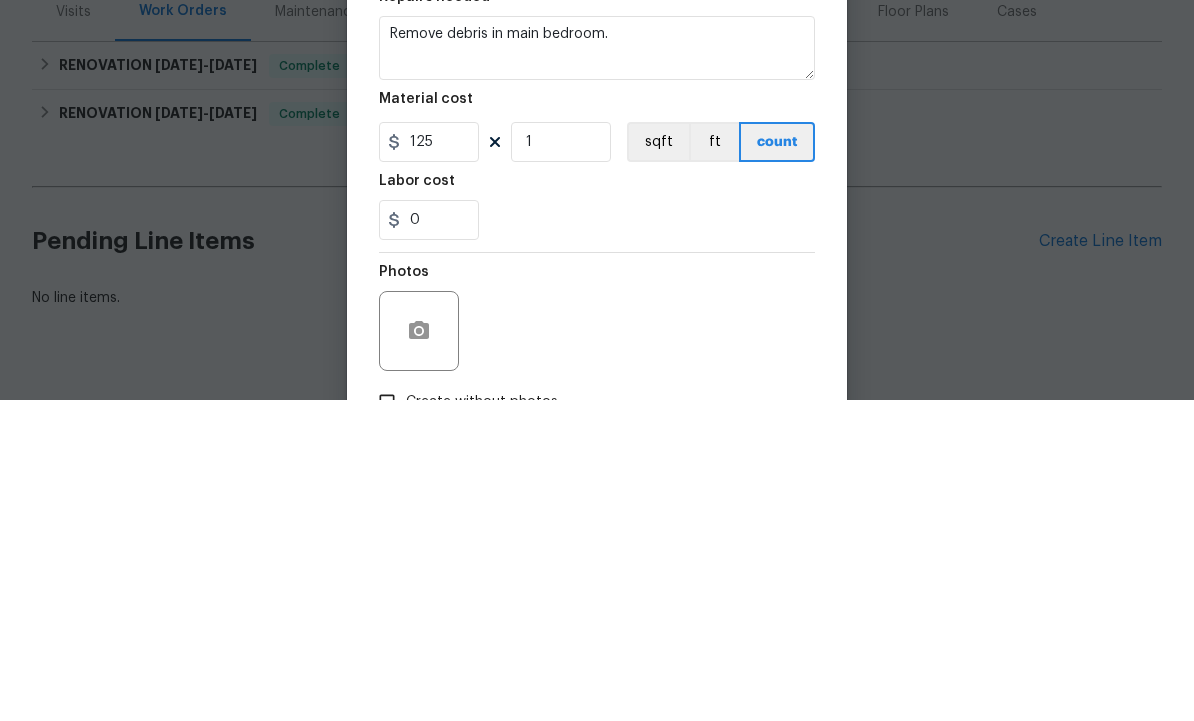scroll, scrollTop: 43, scrollLeft: 0, axis: vertical 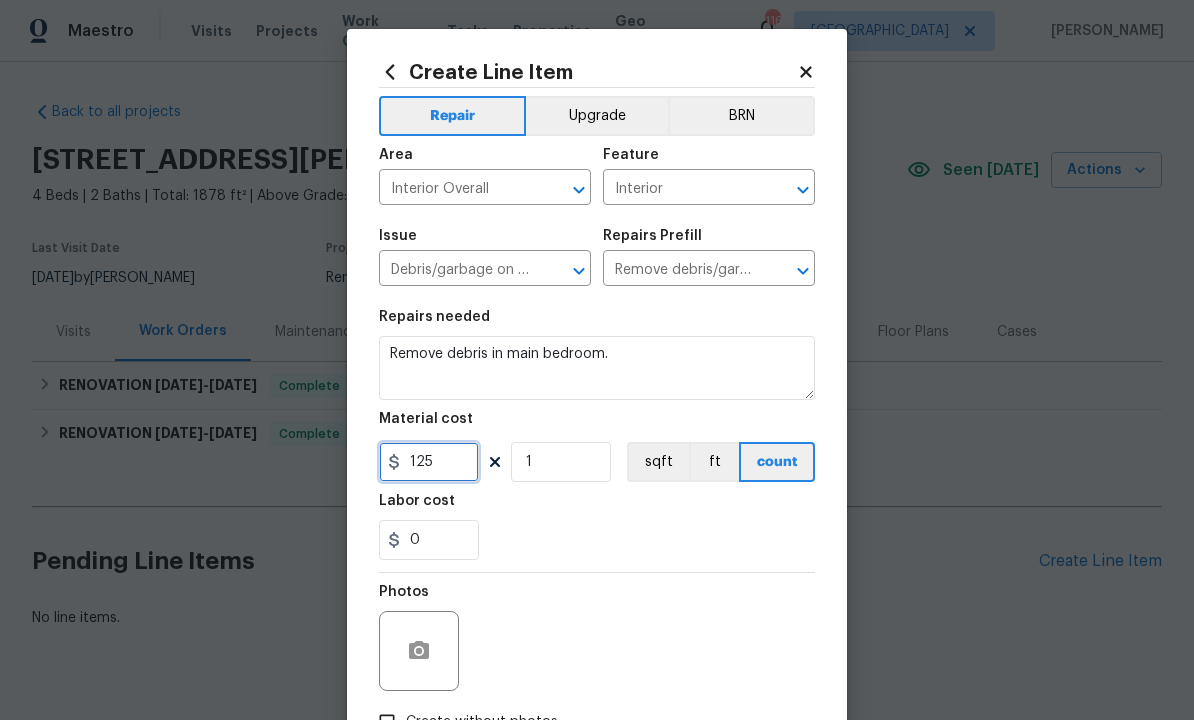 type on "125" 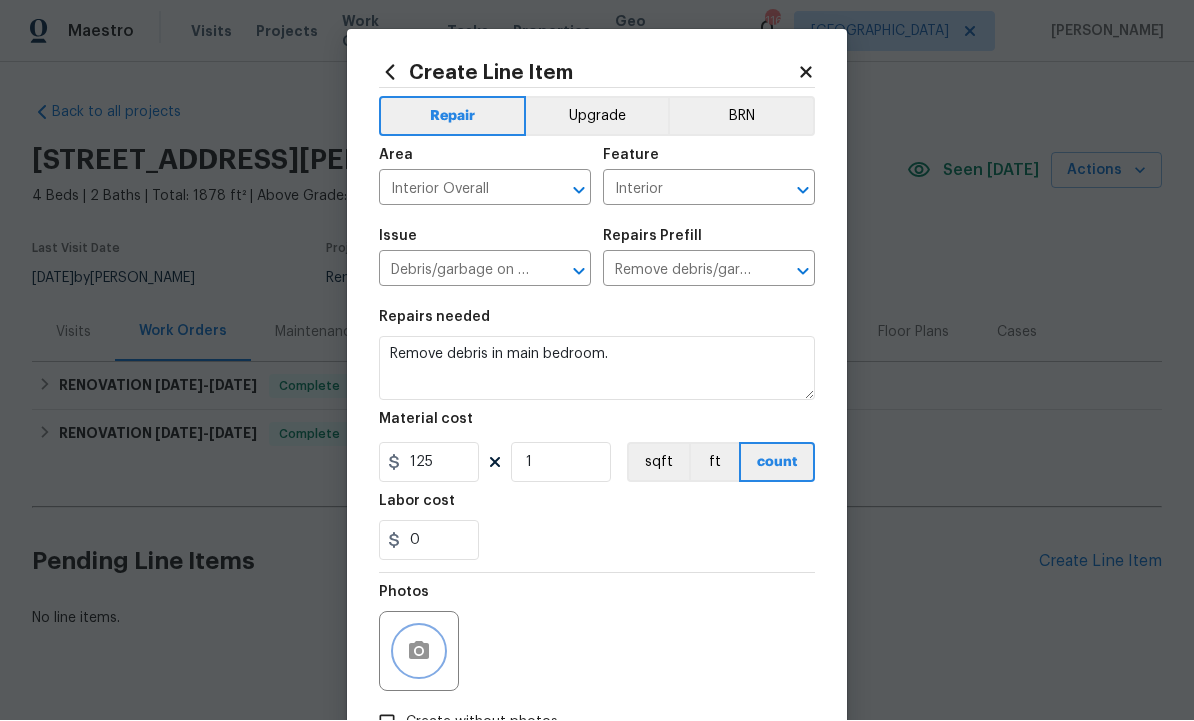 click at bounding box center (419, 652) 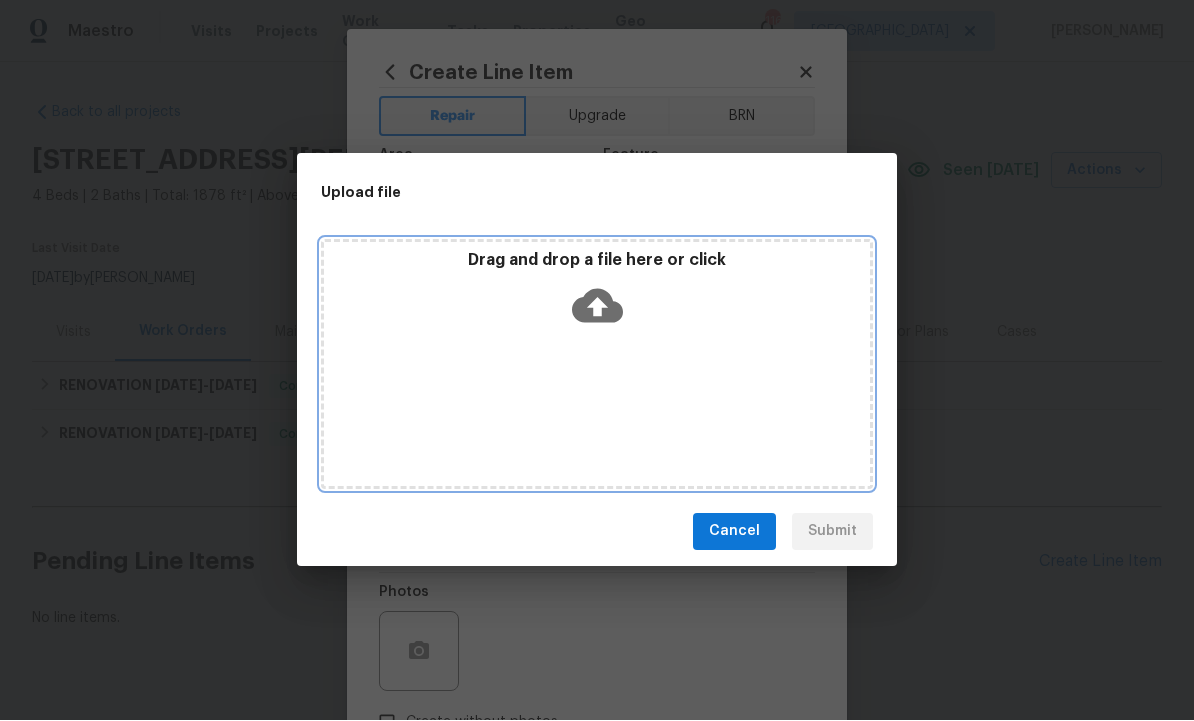 click 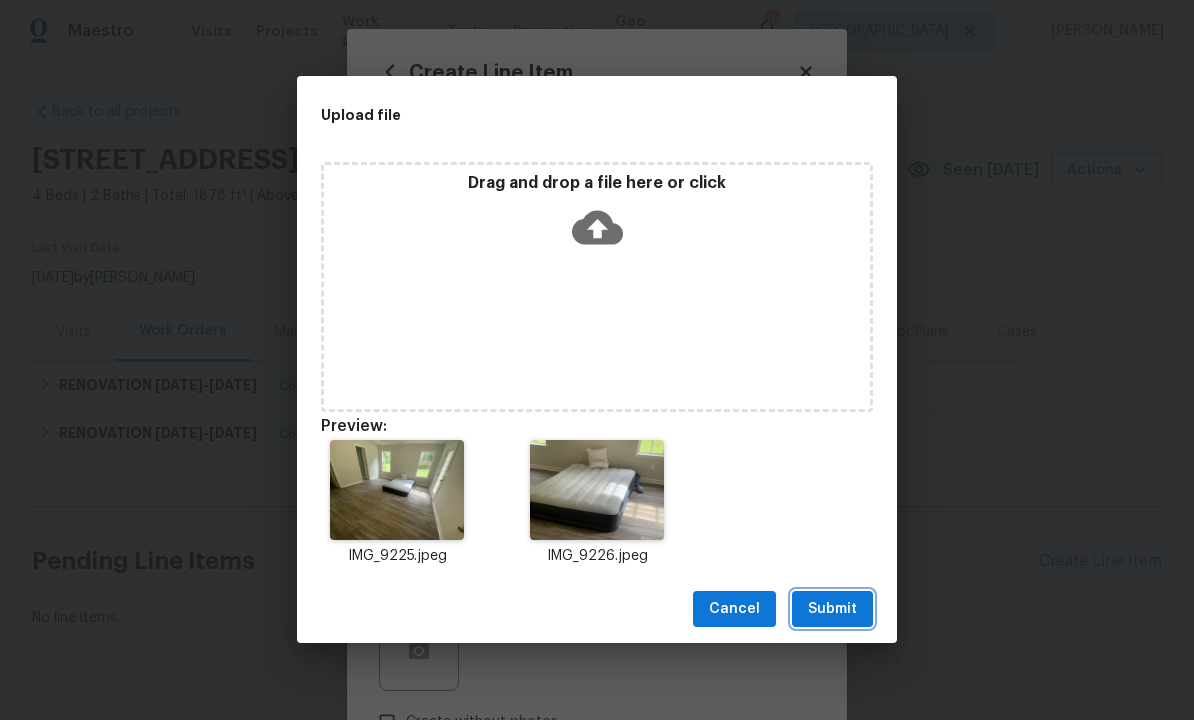 click on "Submit" at bounding box center (832, 610) 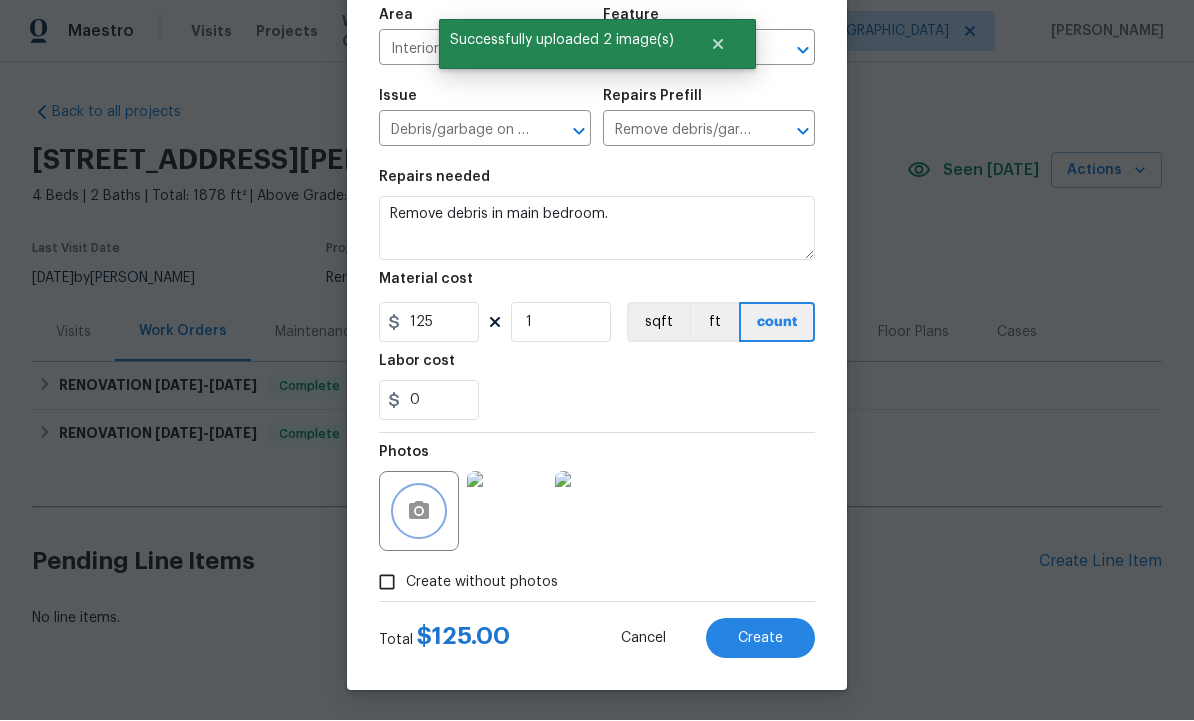 scroll, scrollTop: 144, scrollLeft: 0, axis: vertical 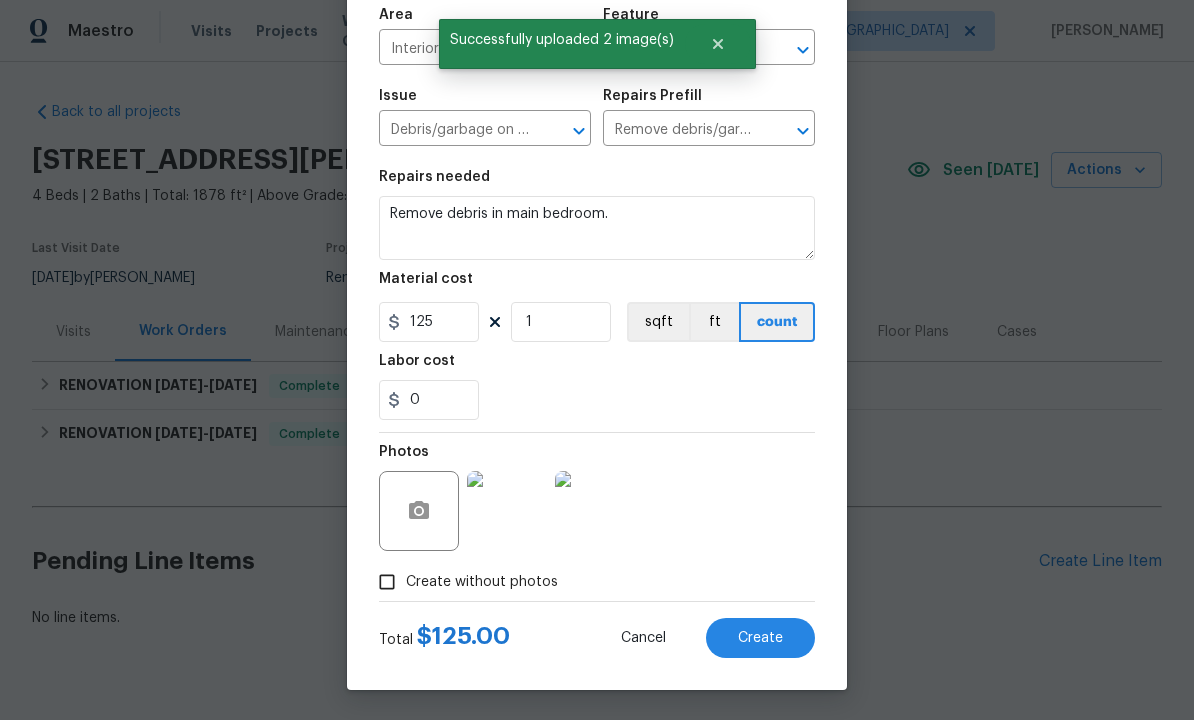 click on "Create" at bounding box center (760, 639) 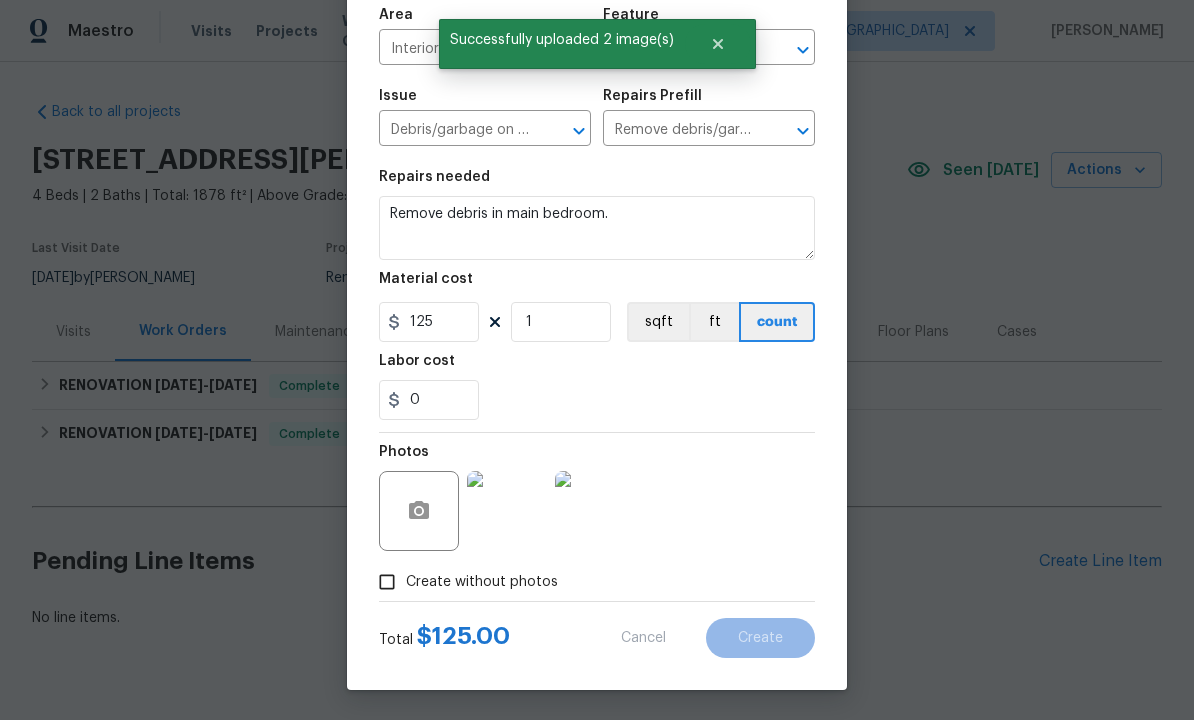 scroll, scrollTop: 44, scrollLeft: 0, axis: vertical 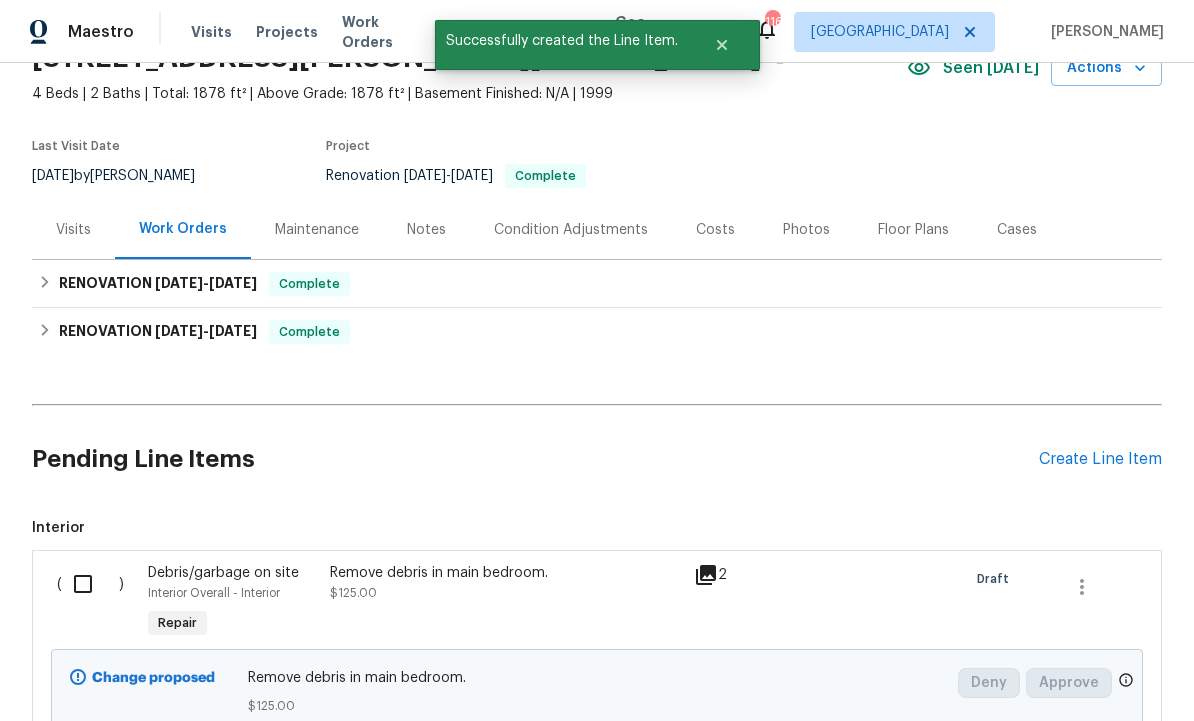 click at bounding box center (90, 584) 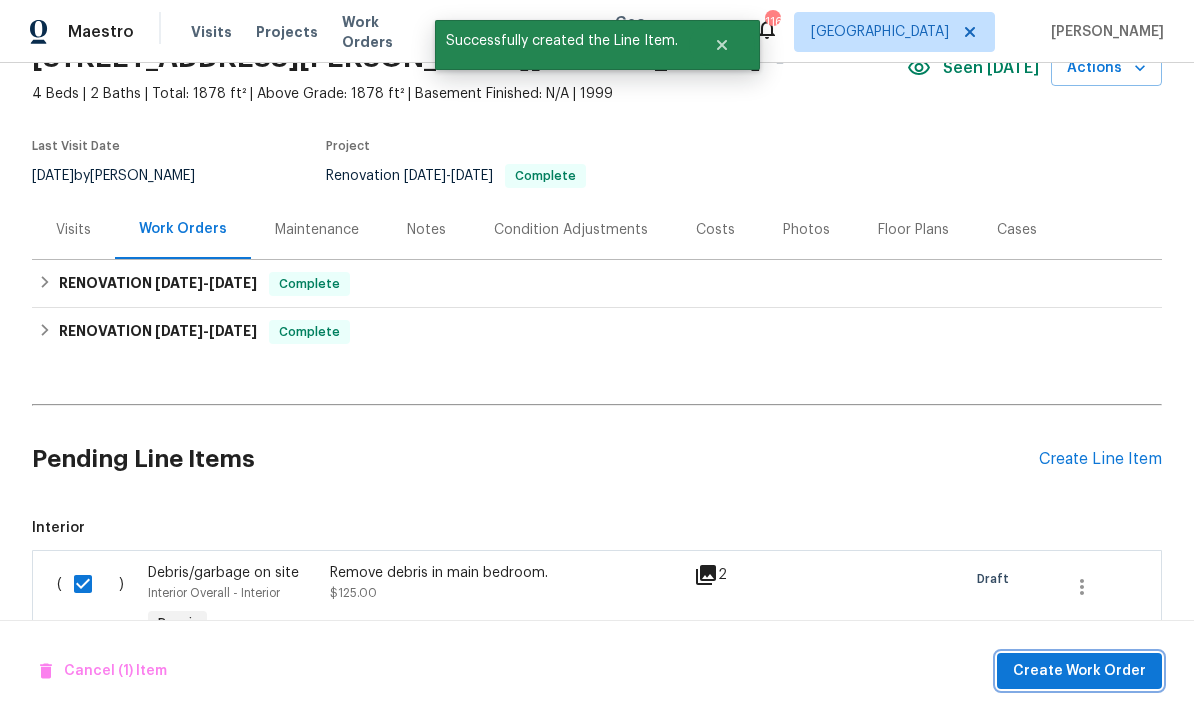 click on "Create Work Order" at bounding box center [1079, 671] 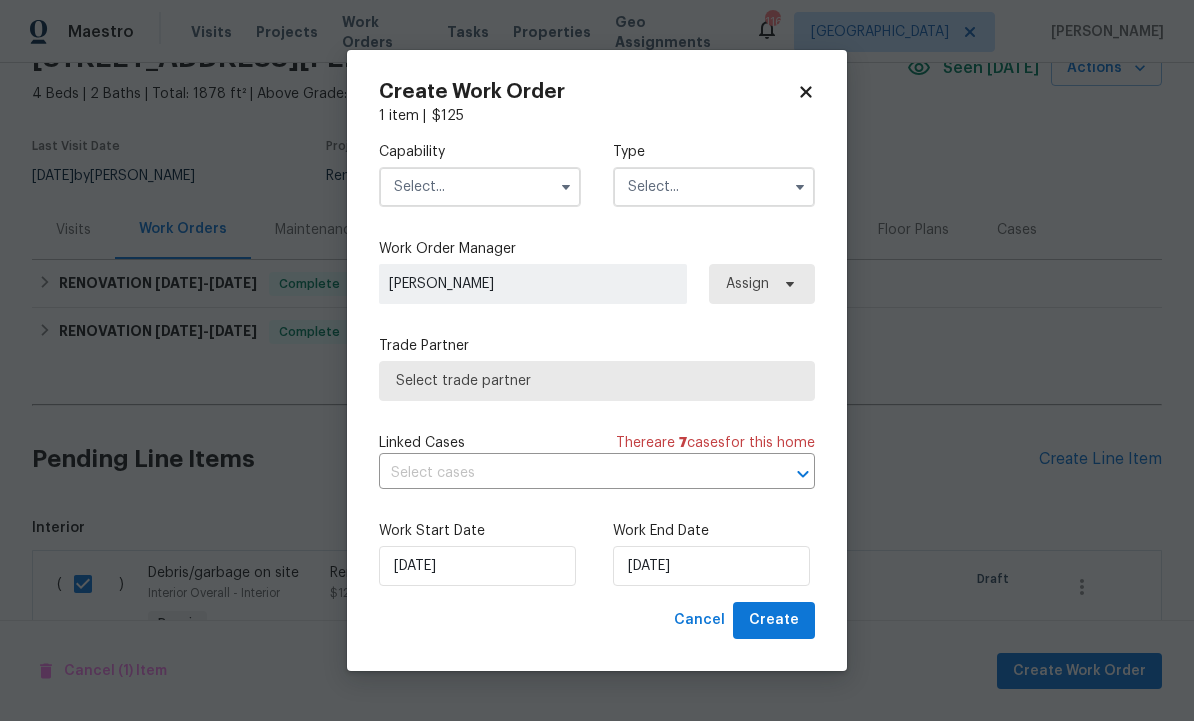 click at bounding box center (480, 187) 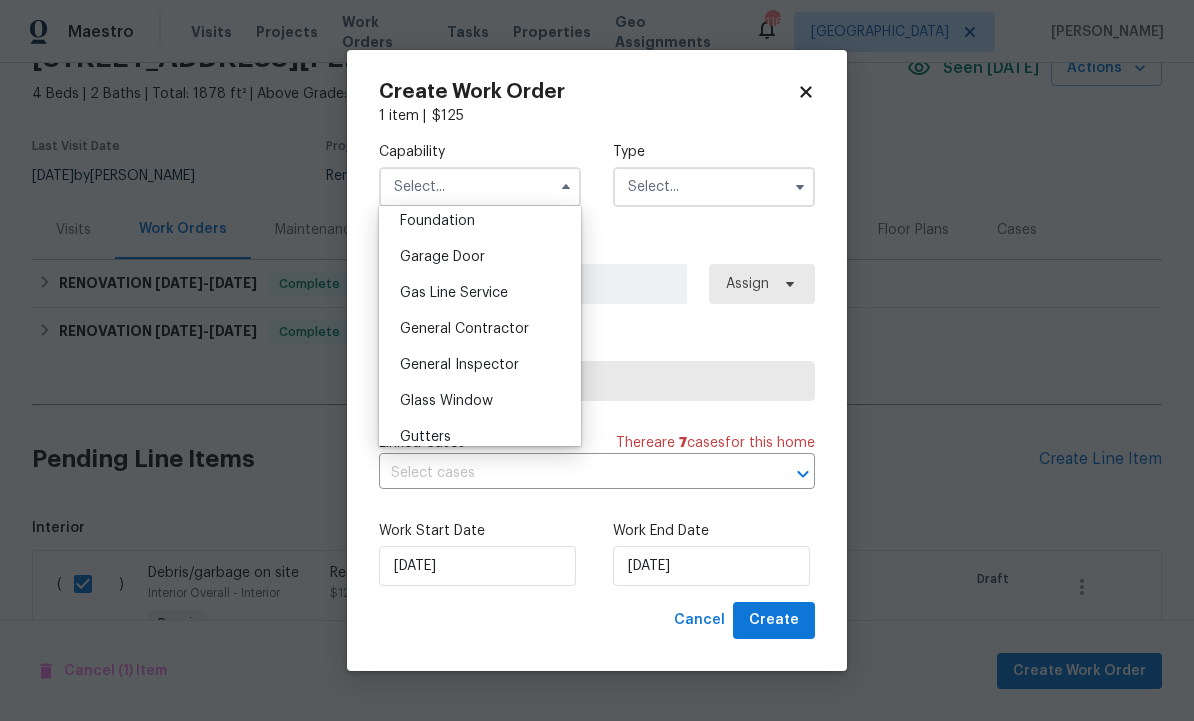 click on "General Contractor" at bounding box center (480, 329) 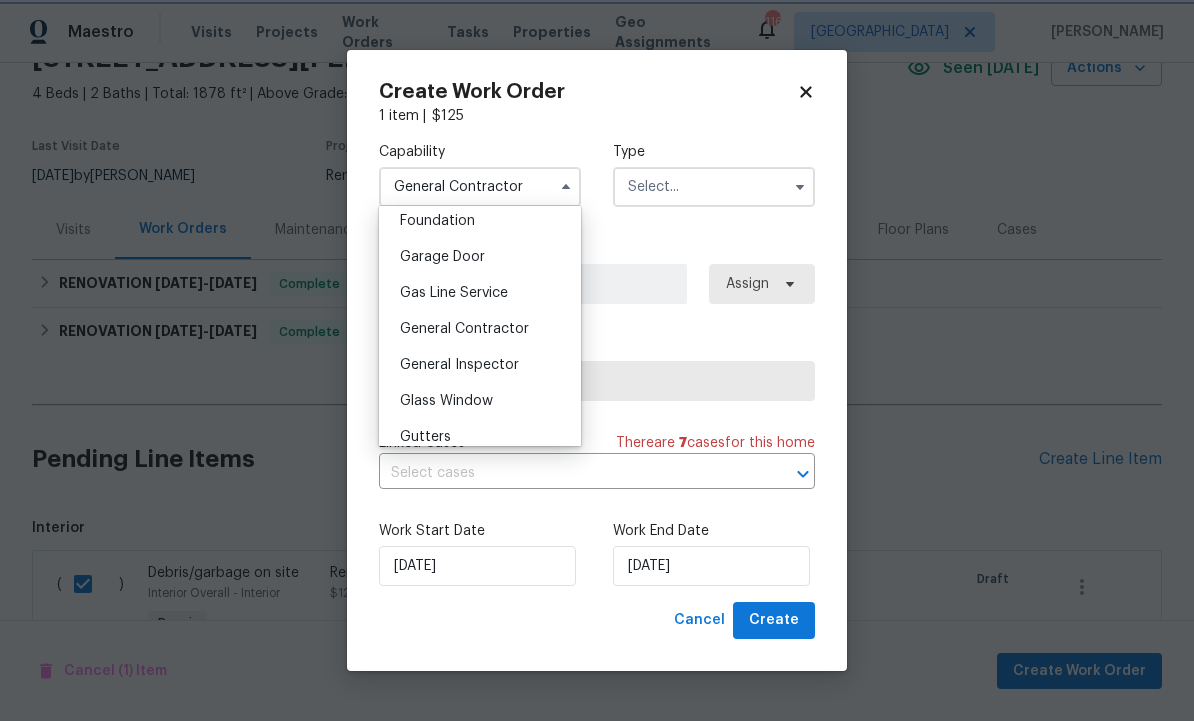 scroll, scrollTop: 859, scrollLeft: 0, axis: vertical 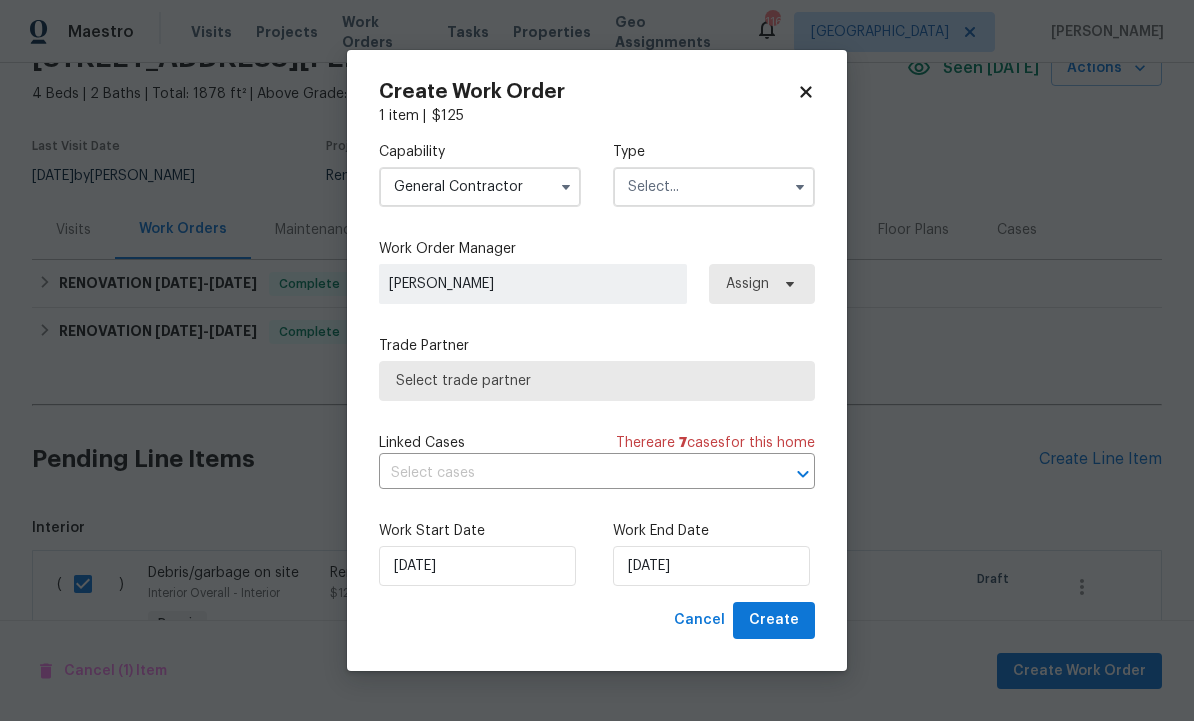 click at bounding box center (714, 187) 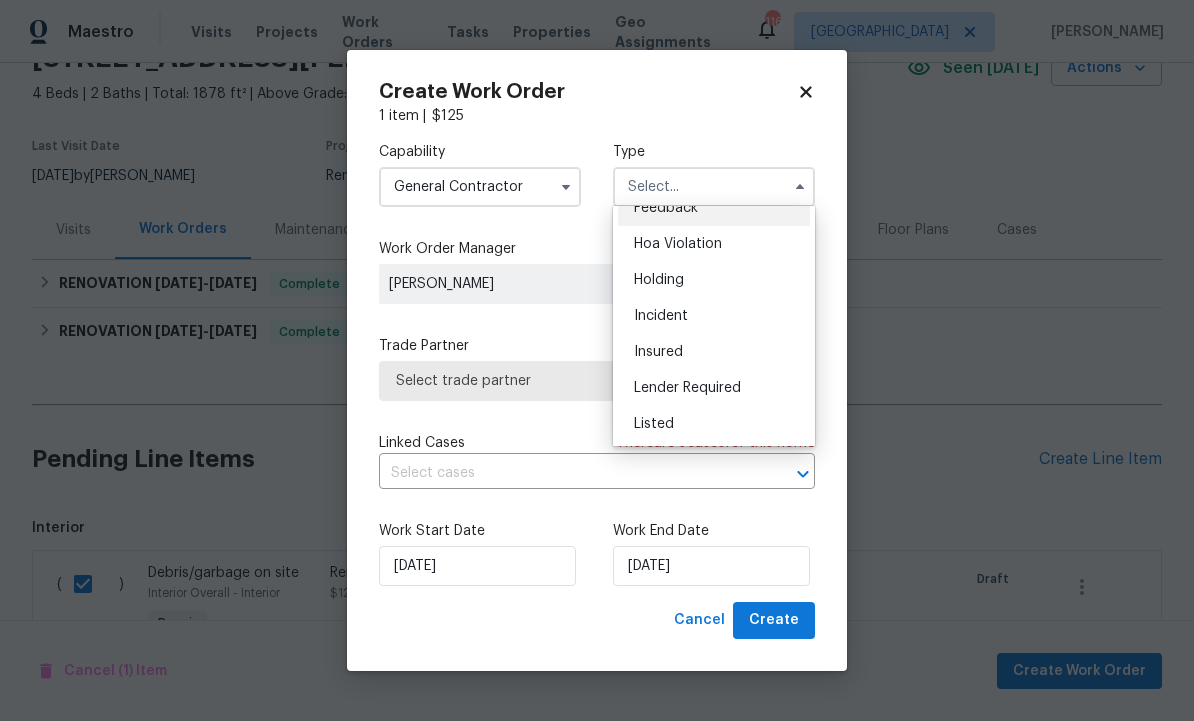 scroll, scrollTop: 18, scrollLeft: 0, axis: vertical 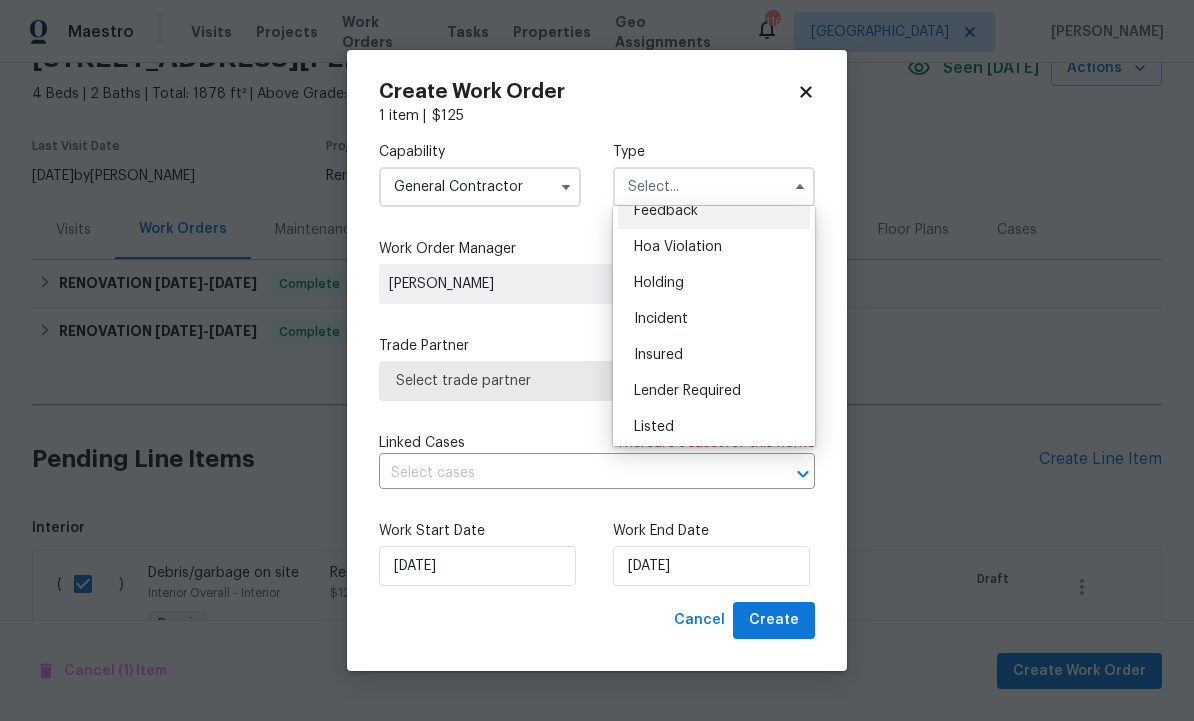 click on "Incident" at bounding box center [714, 319] 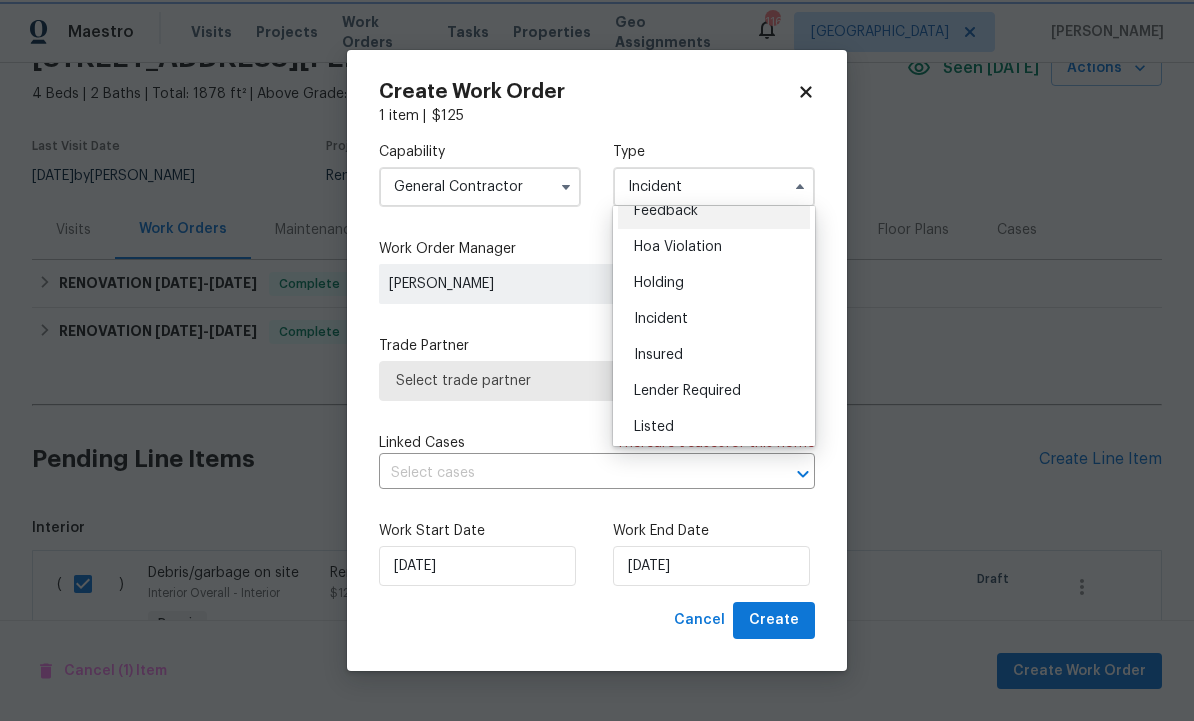 scroll, scrollTop: 0, scrollLeft: 0, axis: both 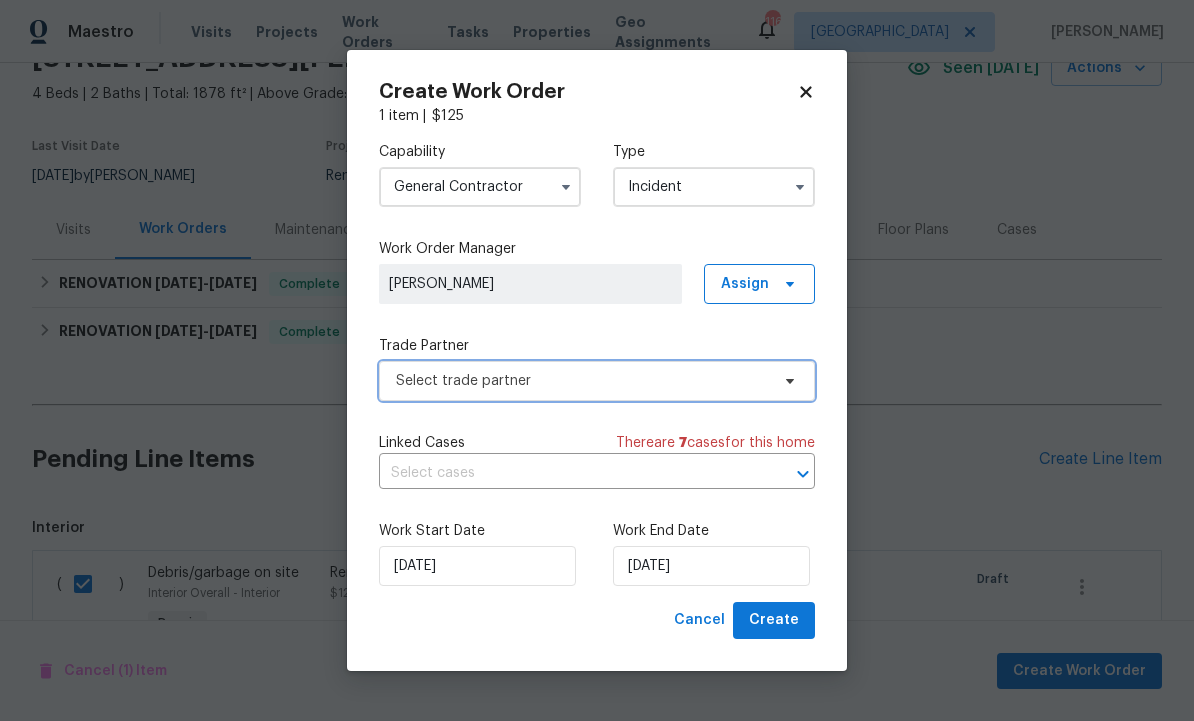 click on "Select trade partner" at bounding box center (582, 381) 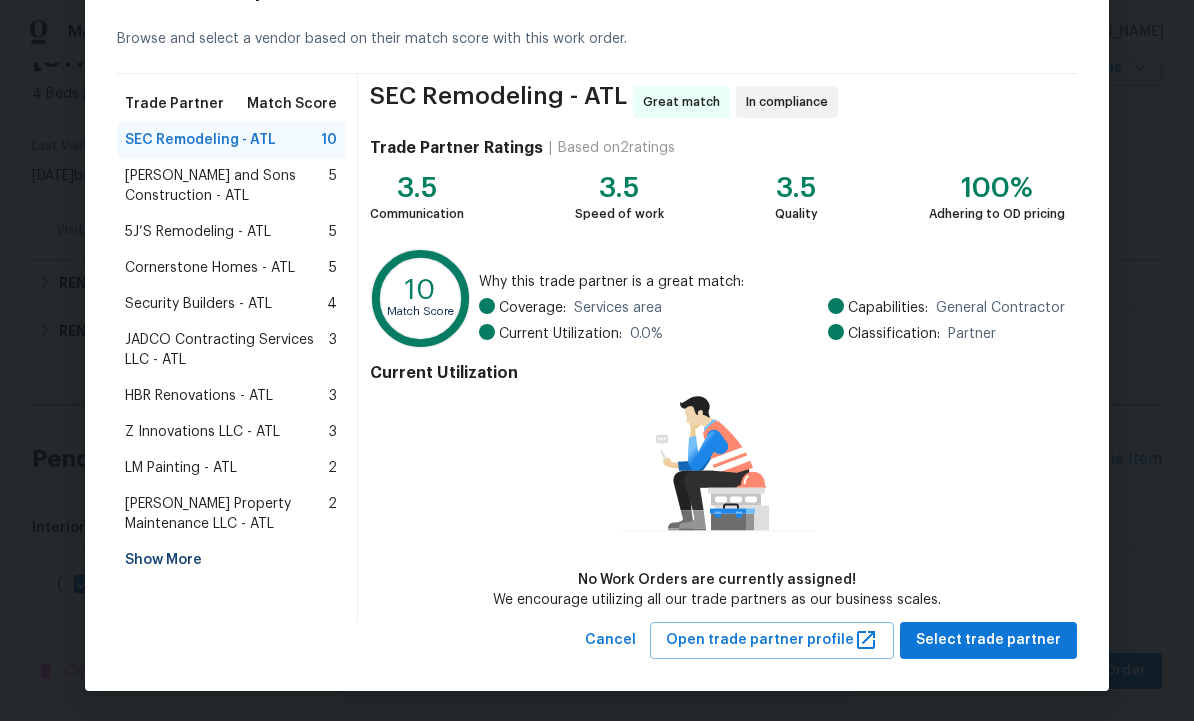 scroll, scrollTop: 80, scrollLeft: 0, axis: vertical 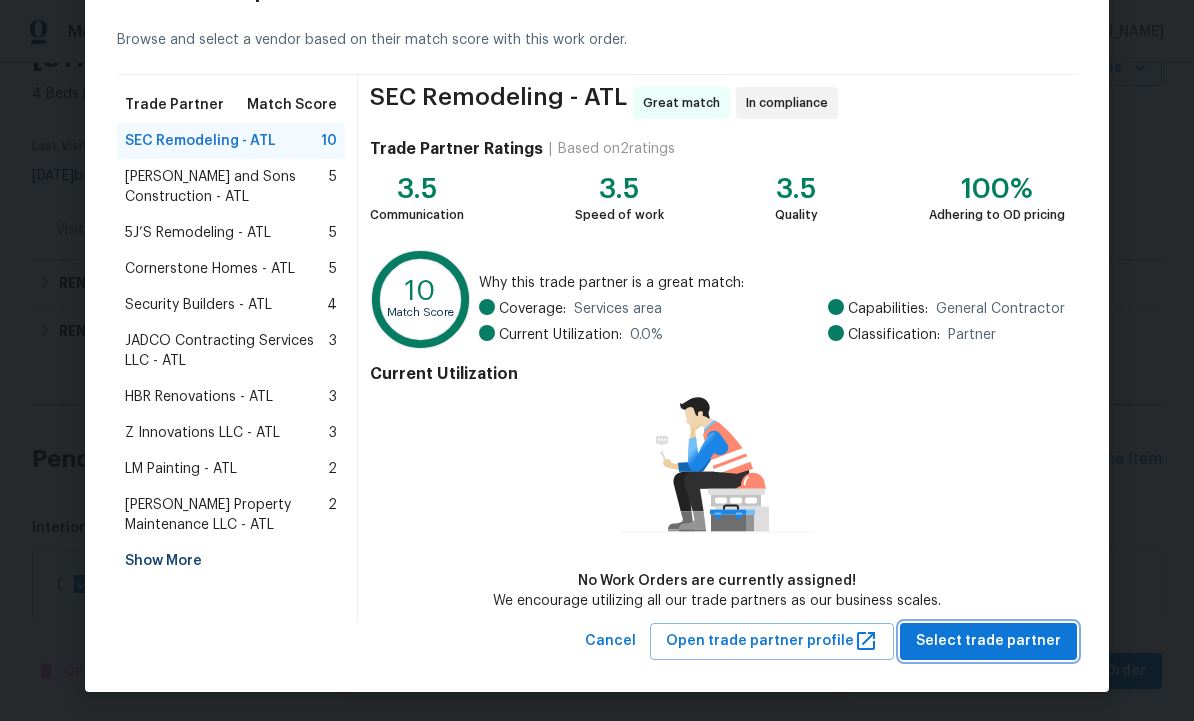 click on "Select trade partner" at bounding box center (988, 641) 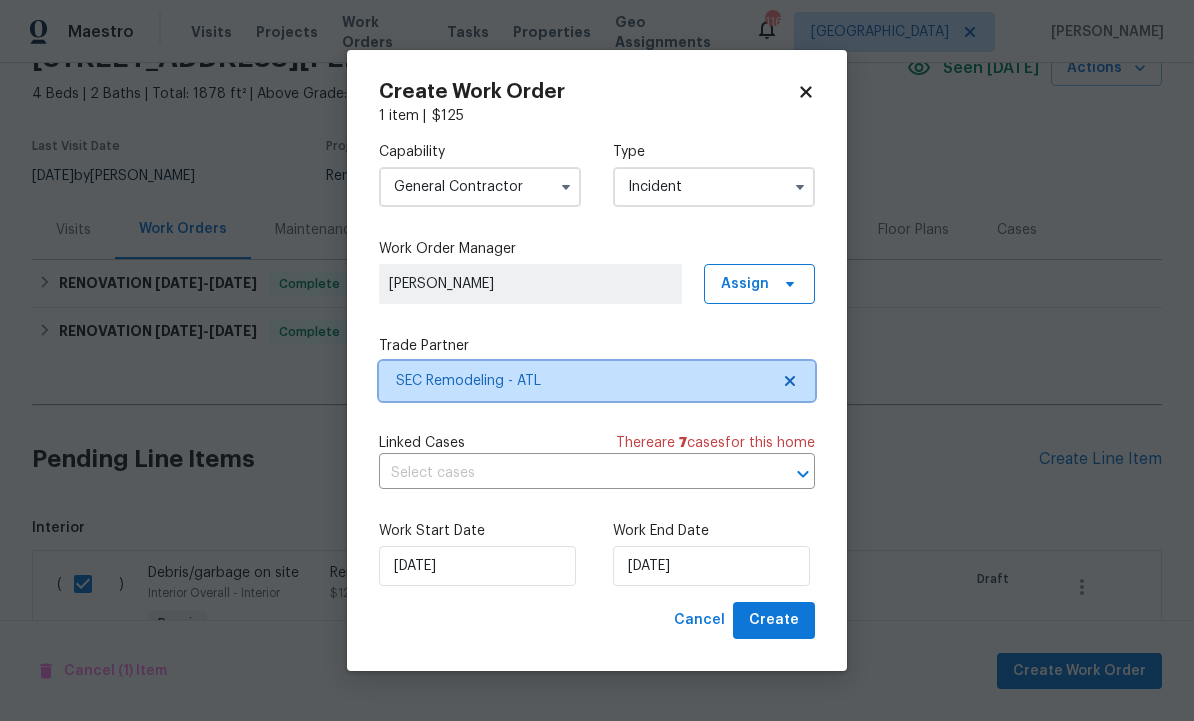scroll, scrollTop: 0, scrollLeft: 0, axis: both 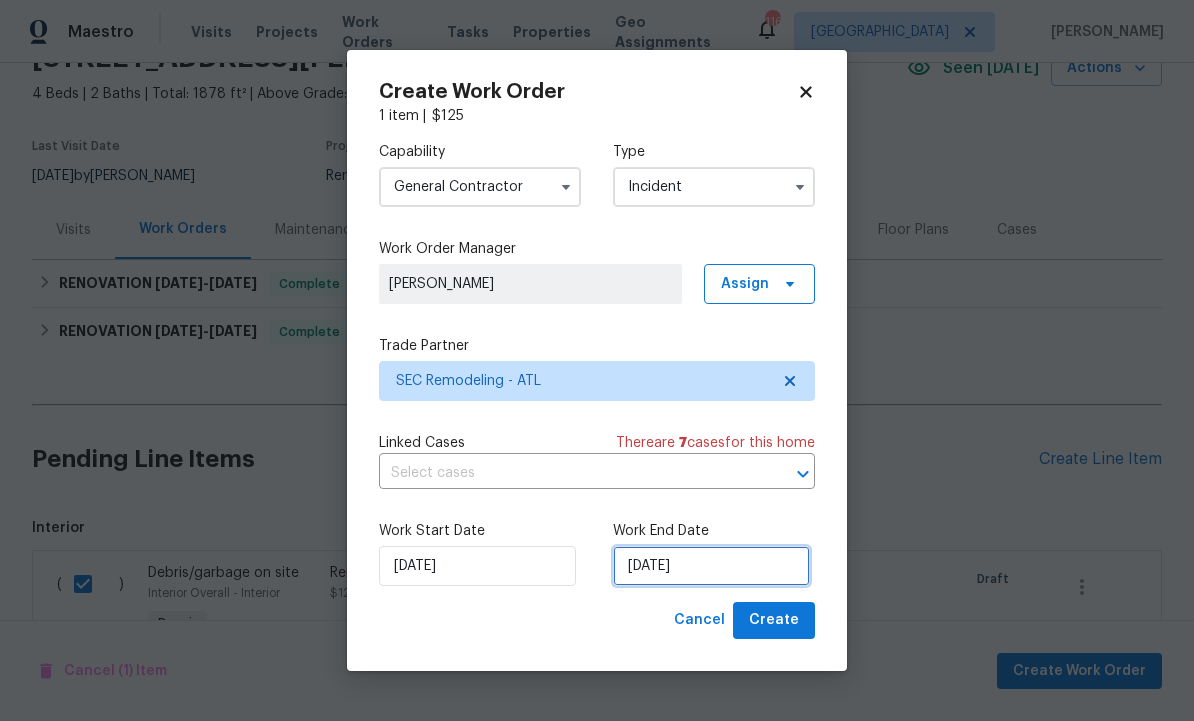 click on "[DATE]" at bounding box center [711, 566] 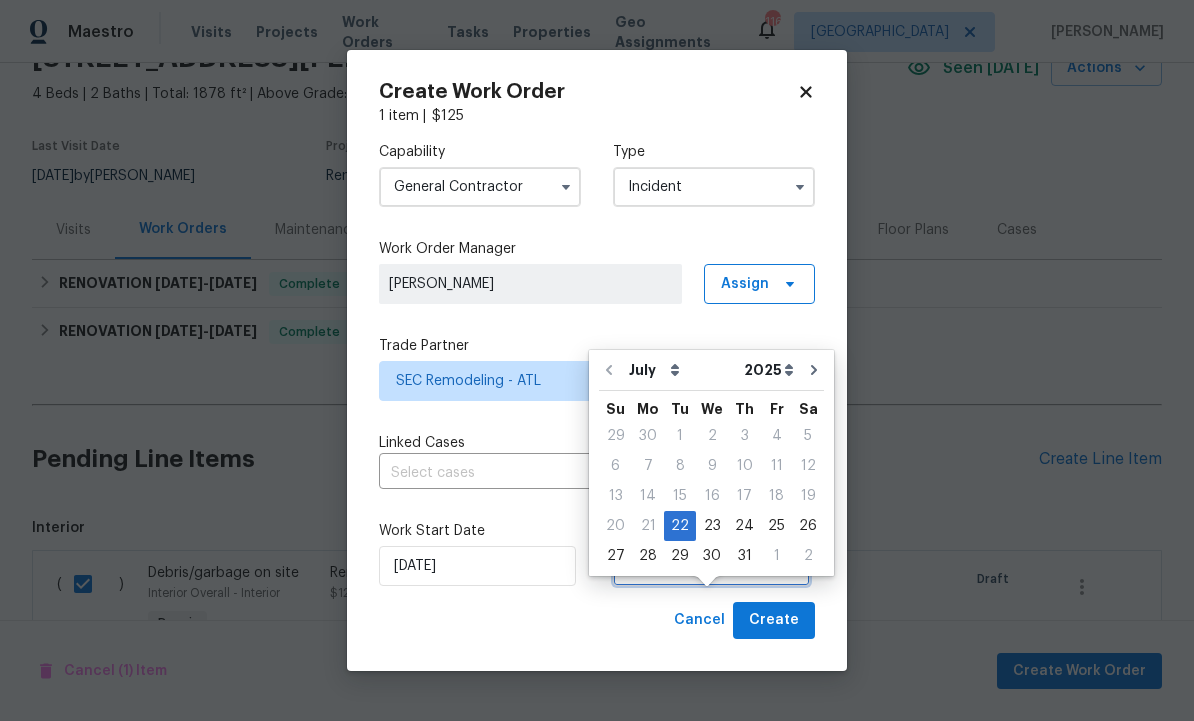 scroll, scrollTop: 43, scrollLeft: 0, axis: vertical 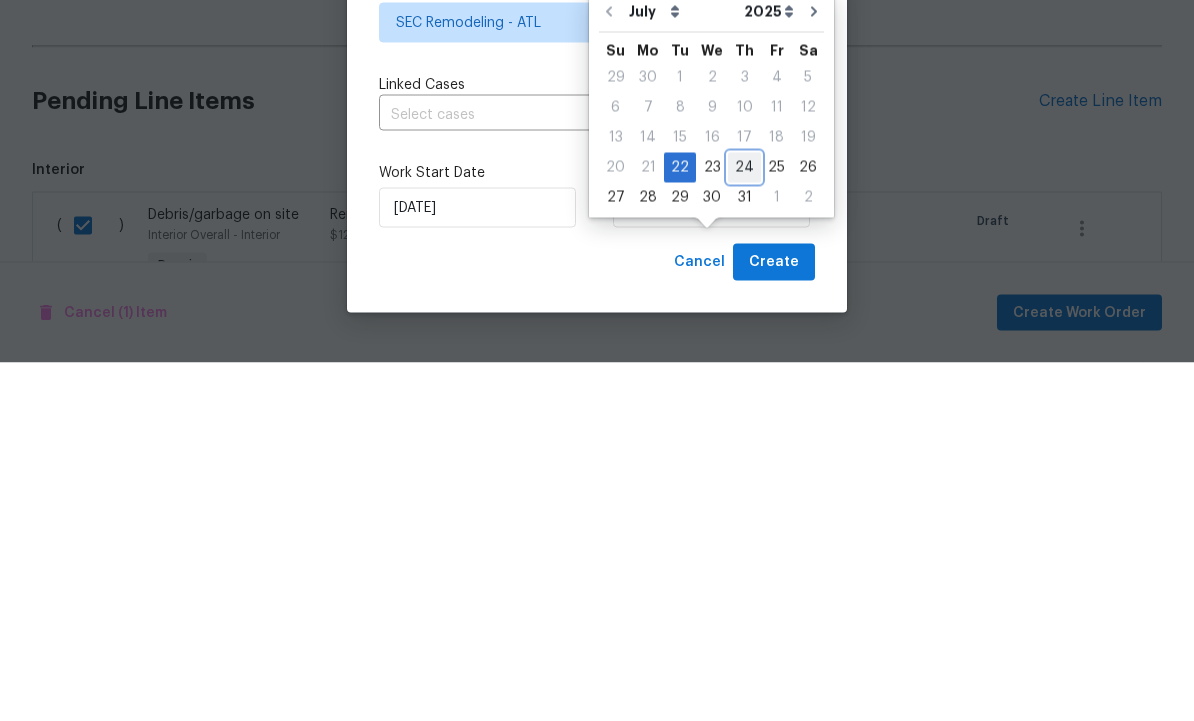 click on "24" at bounding box center [744, 526] 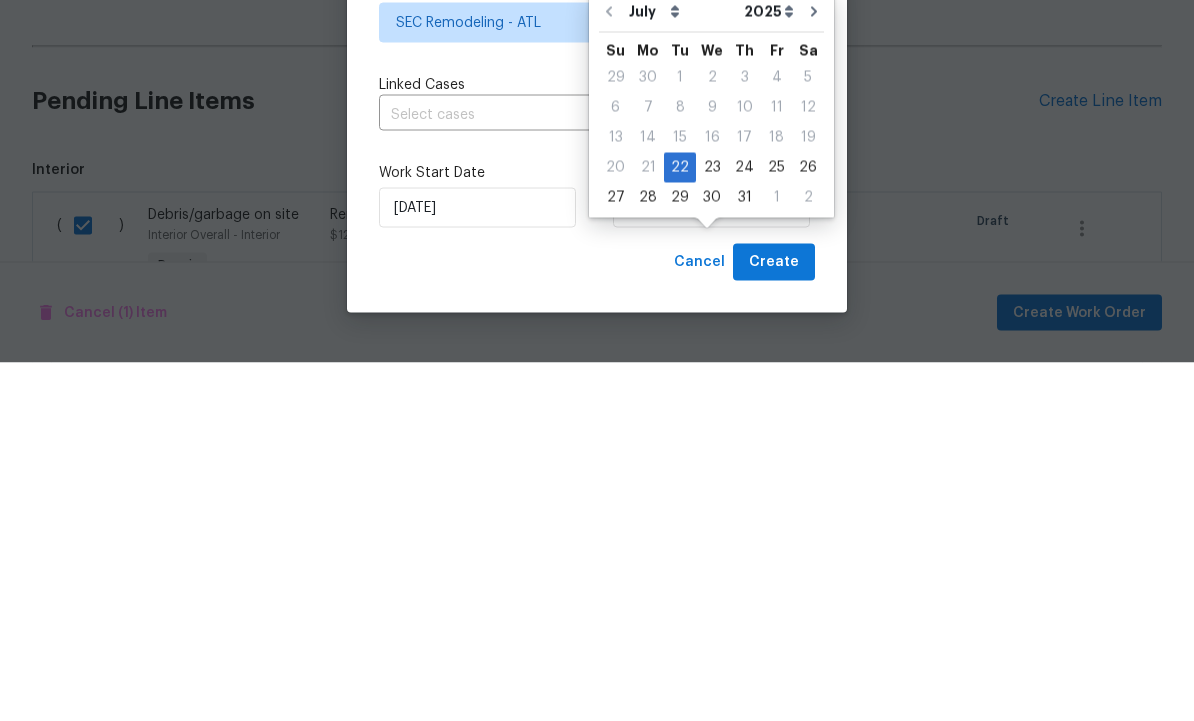 scroll, scrollTop: 67, scrollLeft: 0, axis: vertical 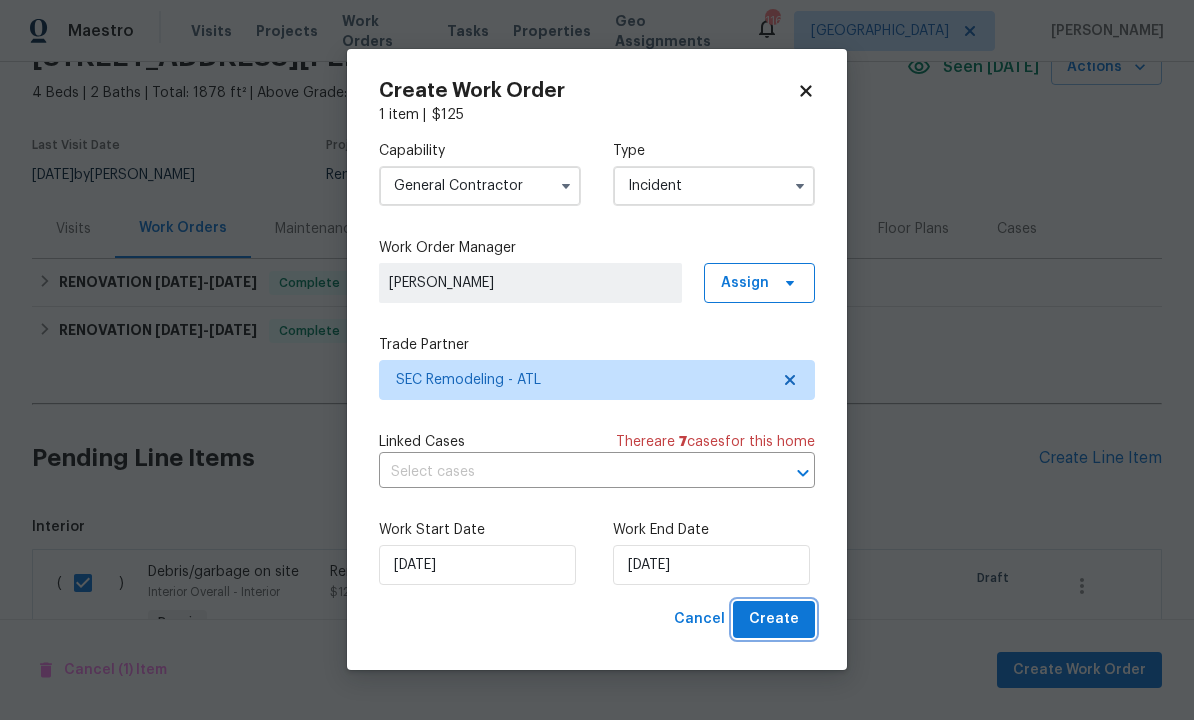 click on "Create" at bounding box center (774, 620) 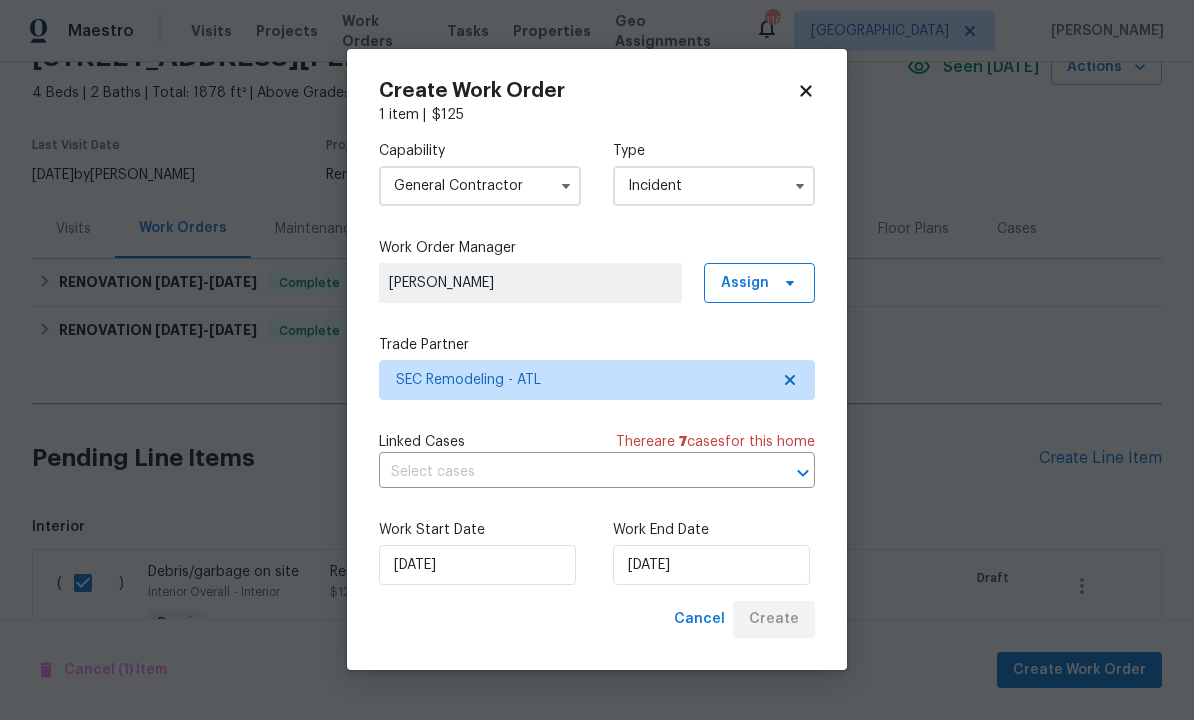 checkbox on "false" 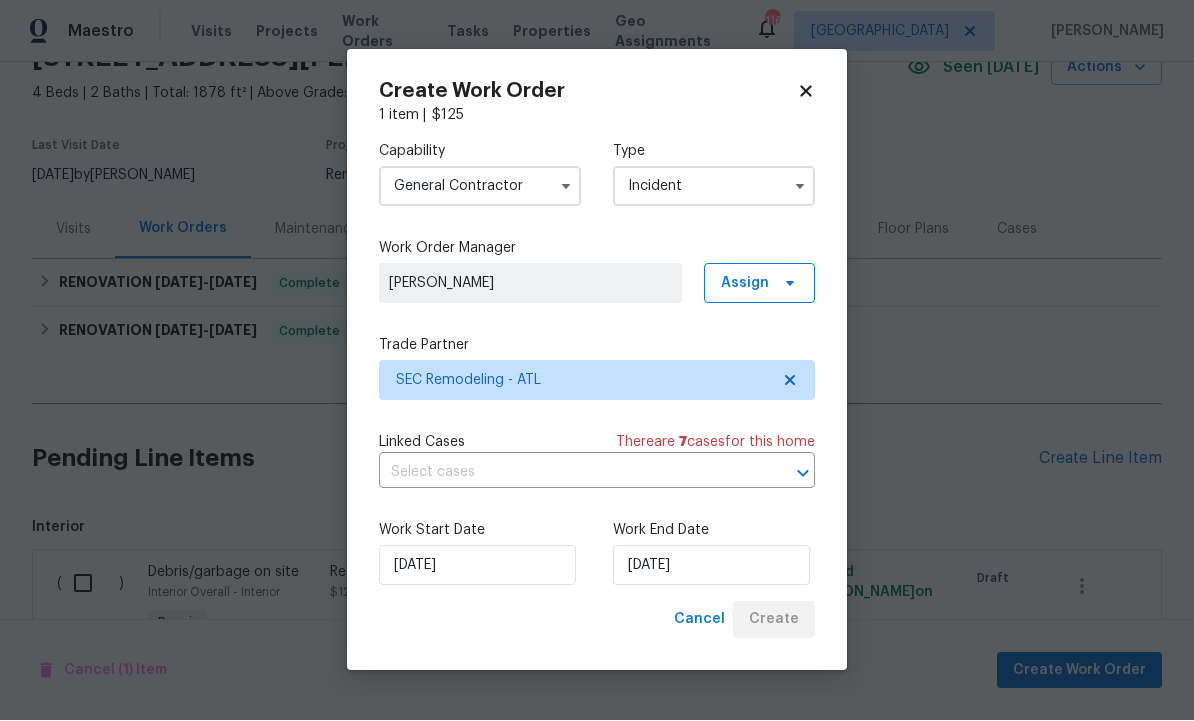 scroll, scrollTop: 24, scrollLeft: 0, axis: vertical 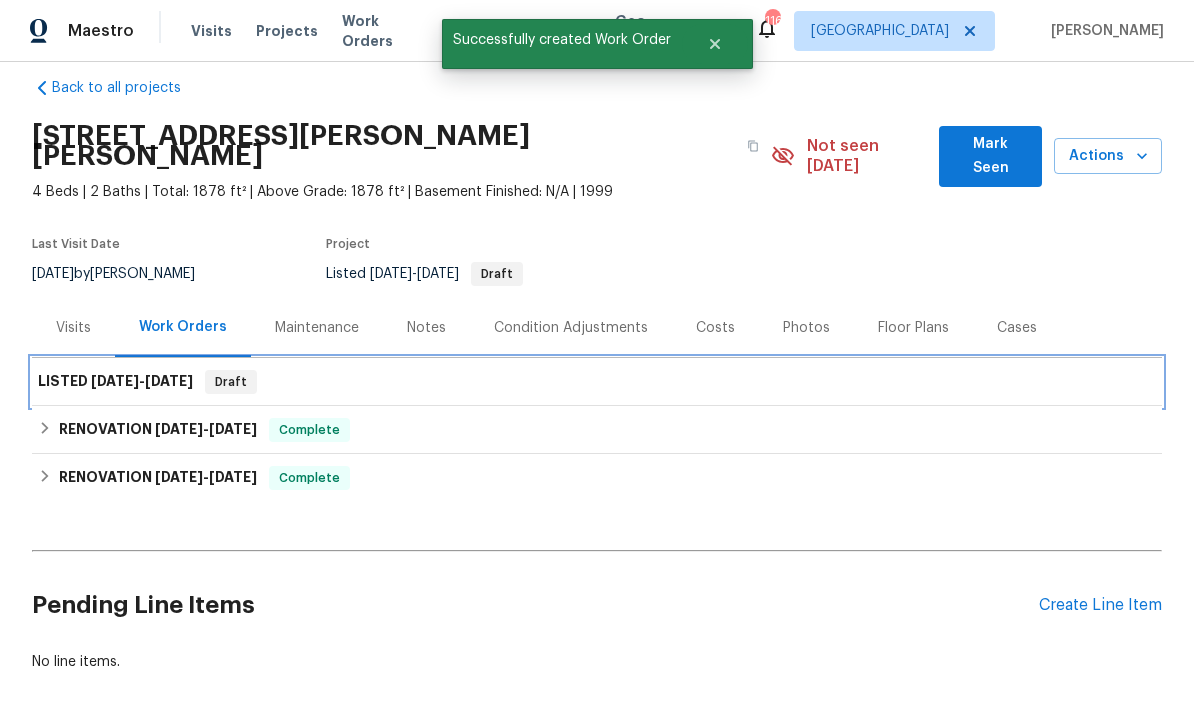 click on "7/24/25" at bounding box center [169, 382] 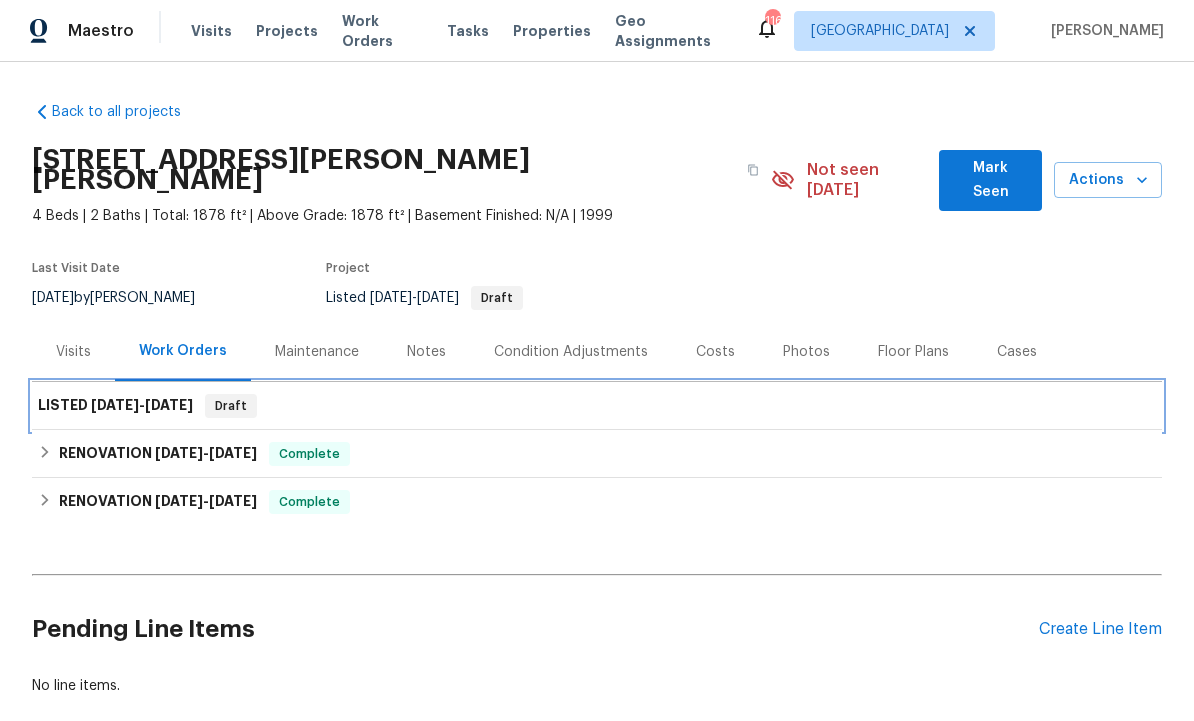 scroll, scrollTop: 0, scrollLeft: 0, axis: both 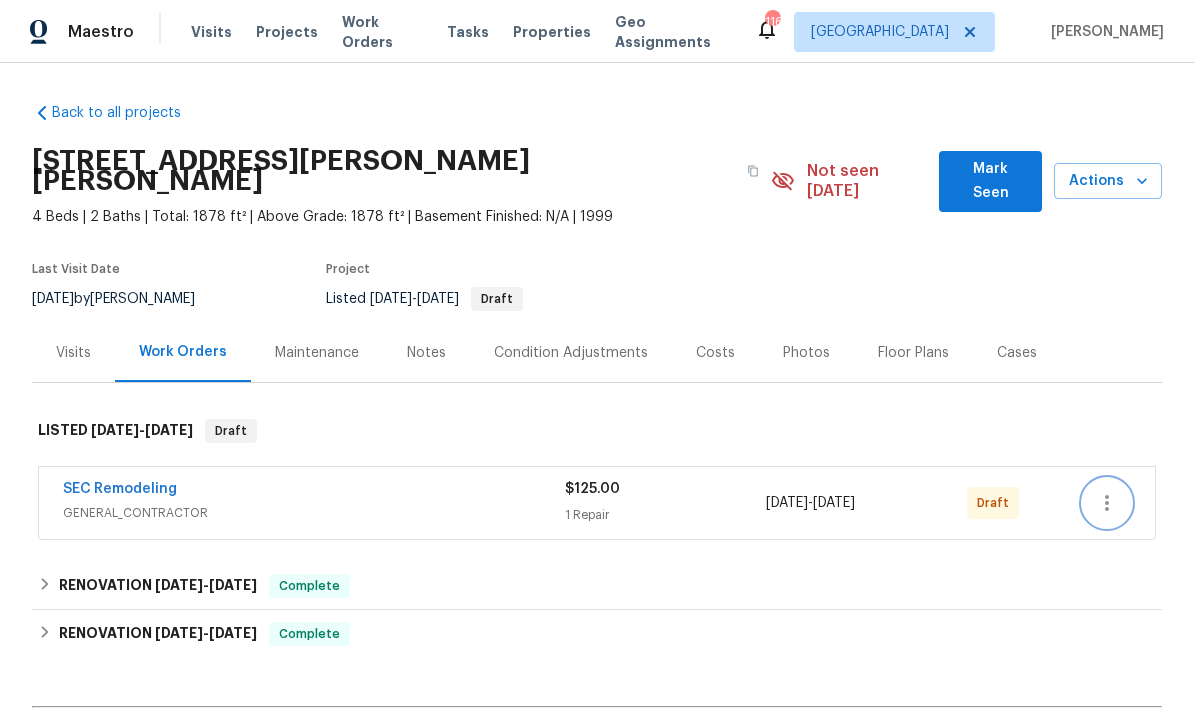 click 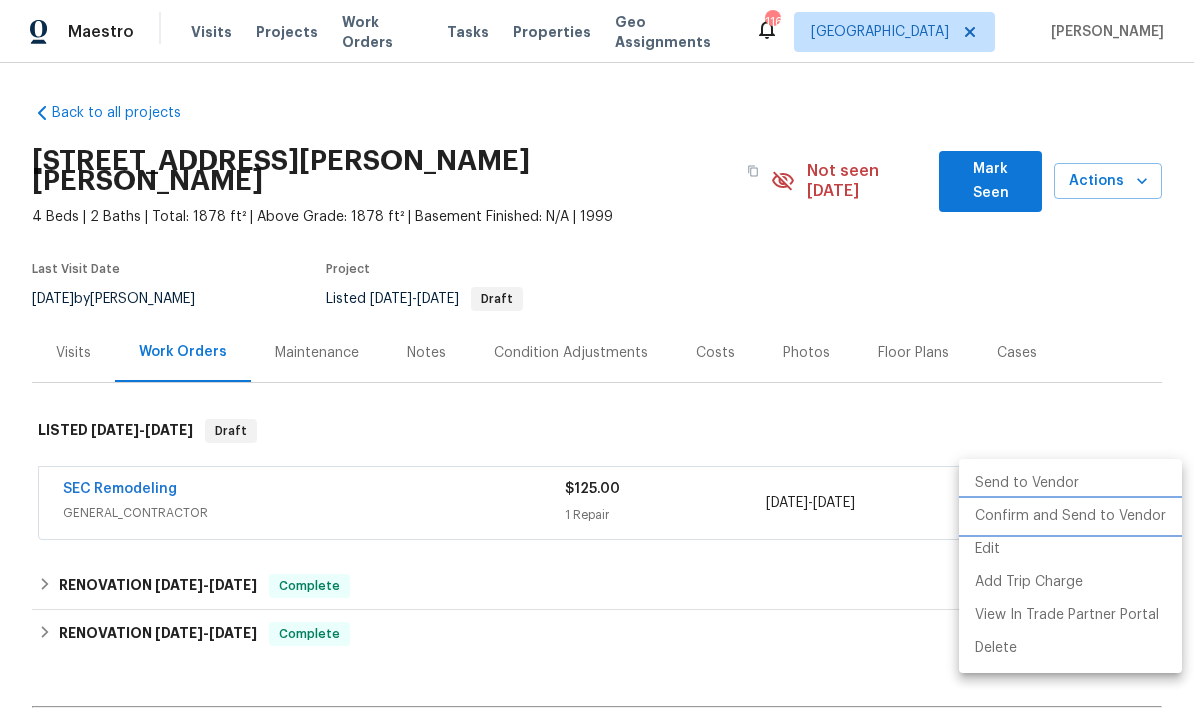 click on "Confirm and Send to Vendor" at bounding box center (1070, 516) 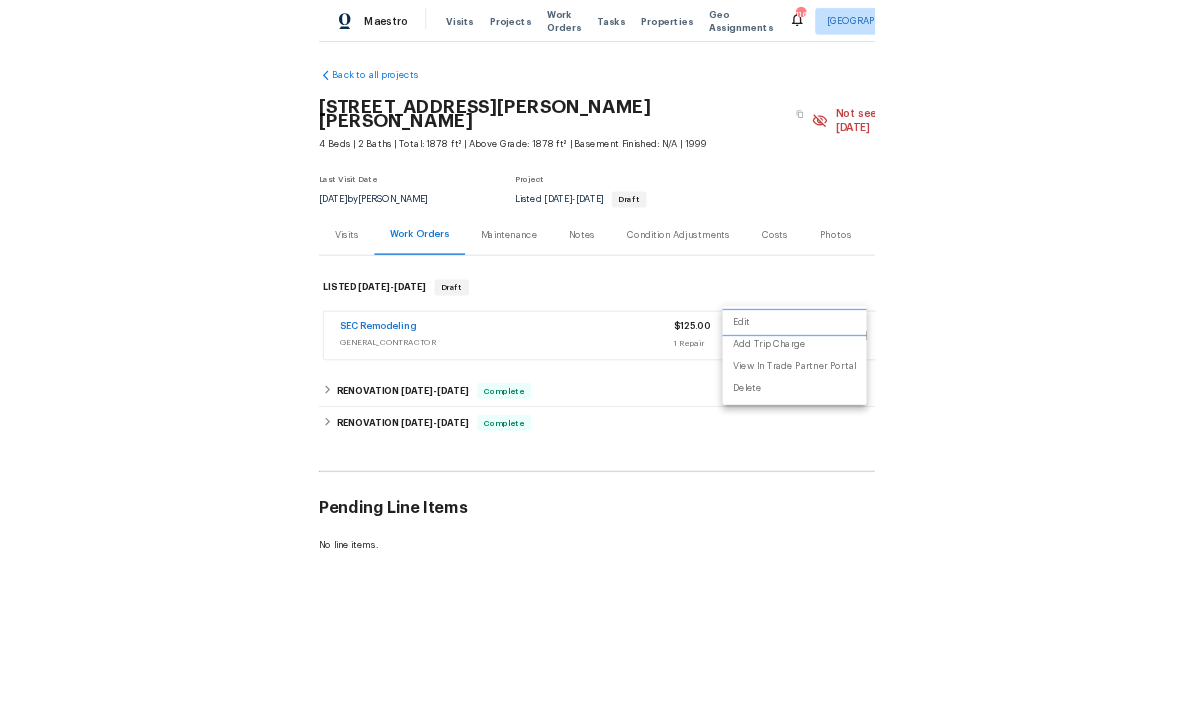 scroll, scrollTop: 67, scrollLeft: 0, axis: vertical 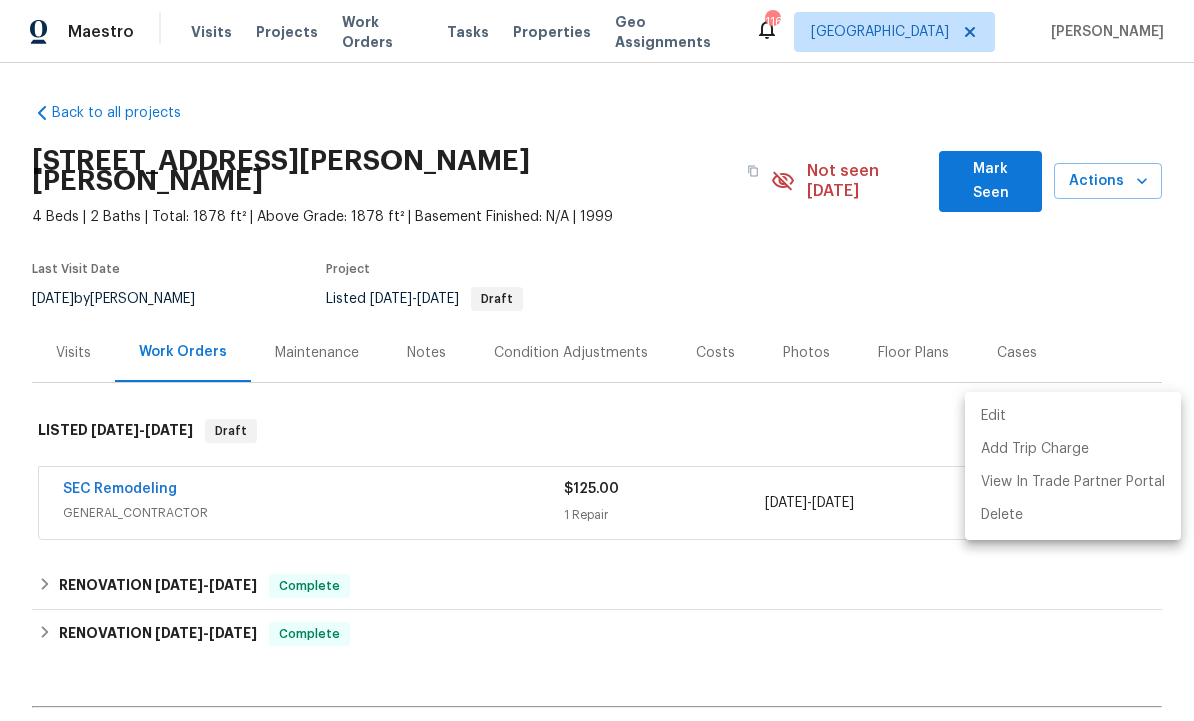 click at bounding box center (597, 360) 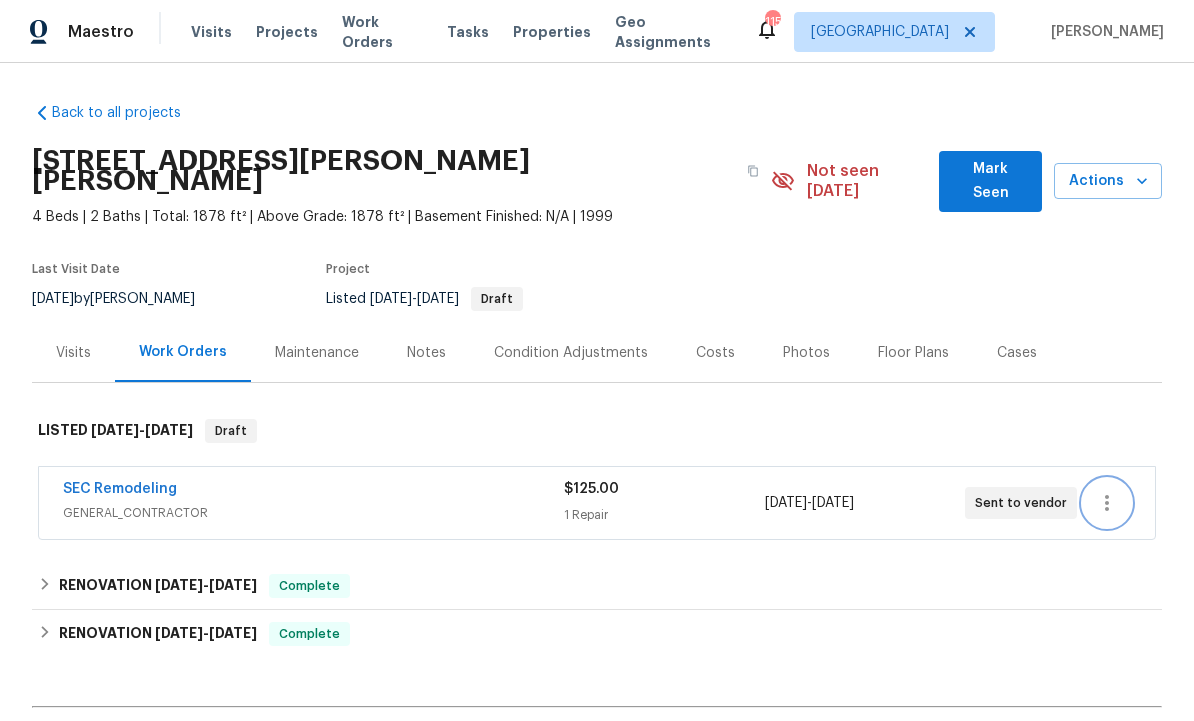 scroll, scrollTop: 66, scrollLeft: 0, axis: vertical 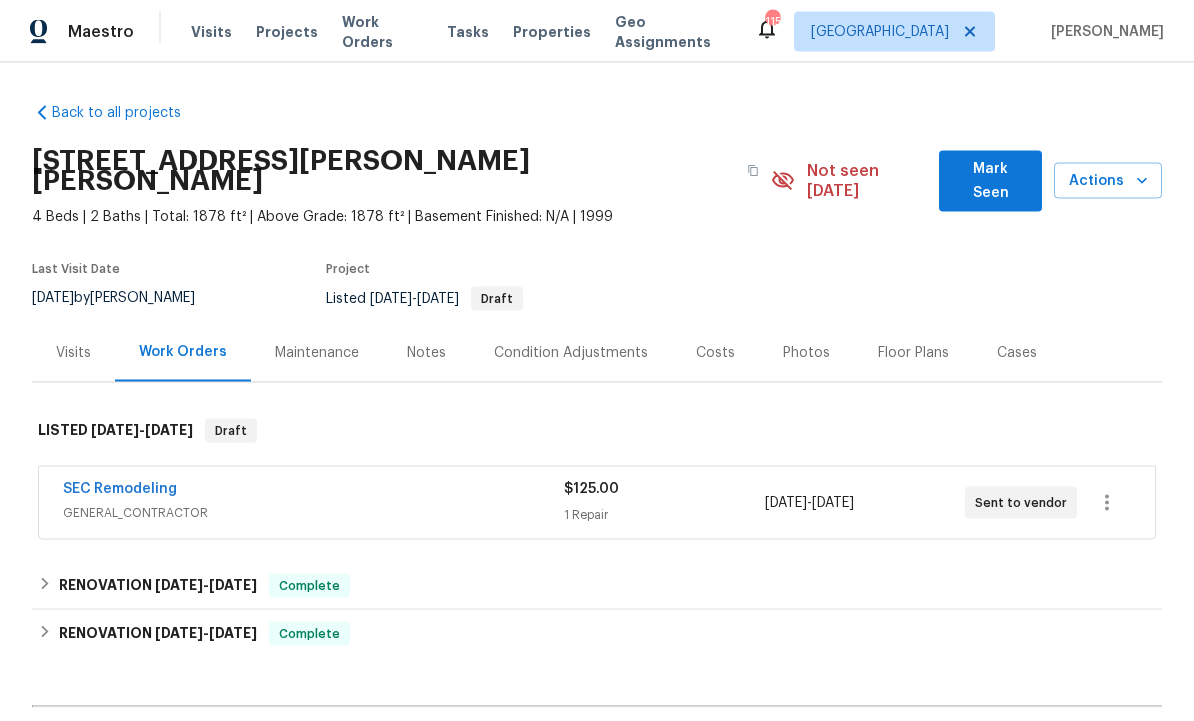 click on "Mark Seen" at bounding box center (990, 181) 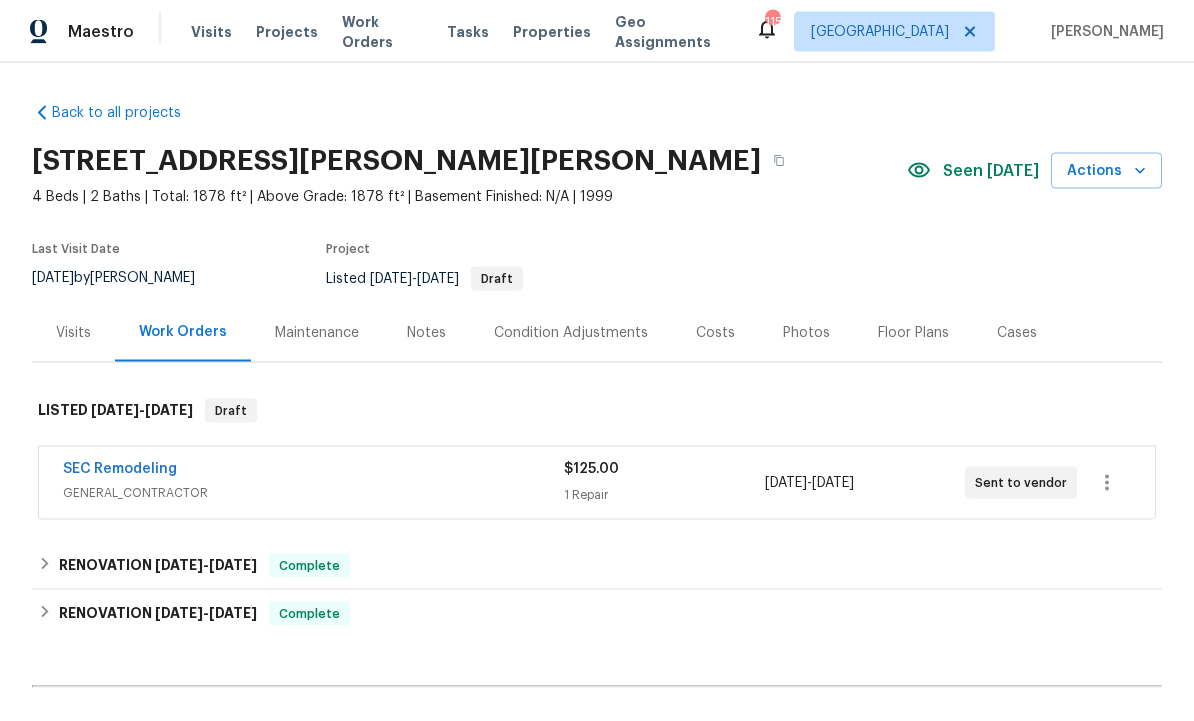 scroll, scrollTop: 67, scrollLeft: 0, axis: vertical 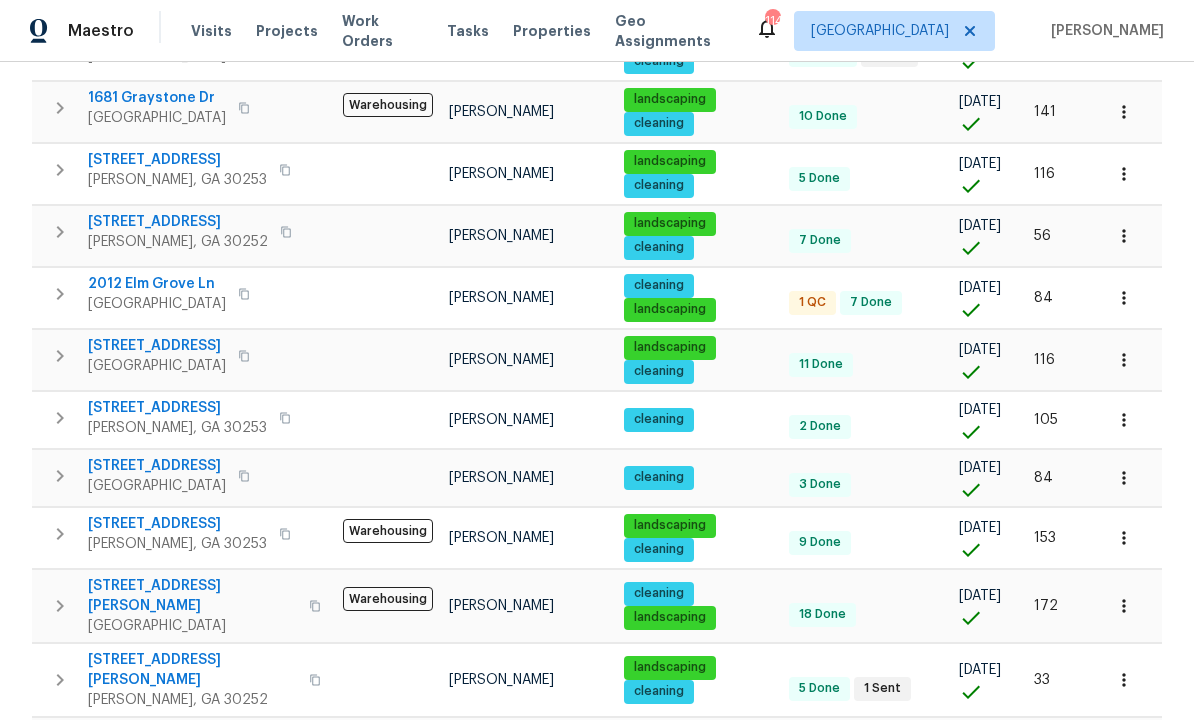click on "Prev 1 Next Items Per Page 25 25 ​" at bounding box center [978, 822] 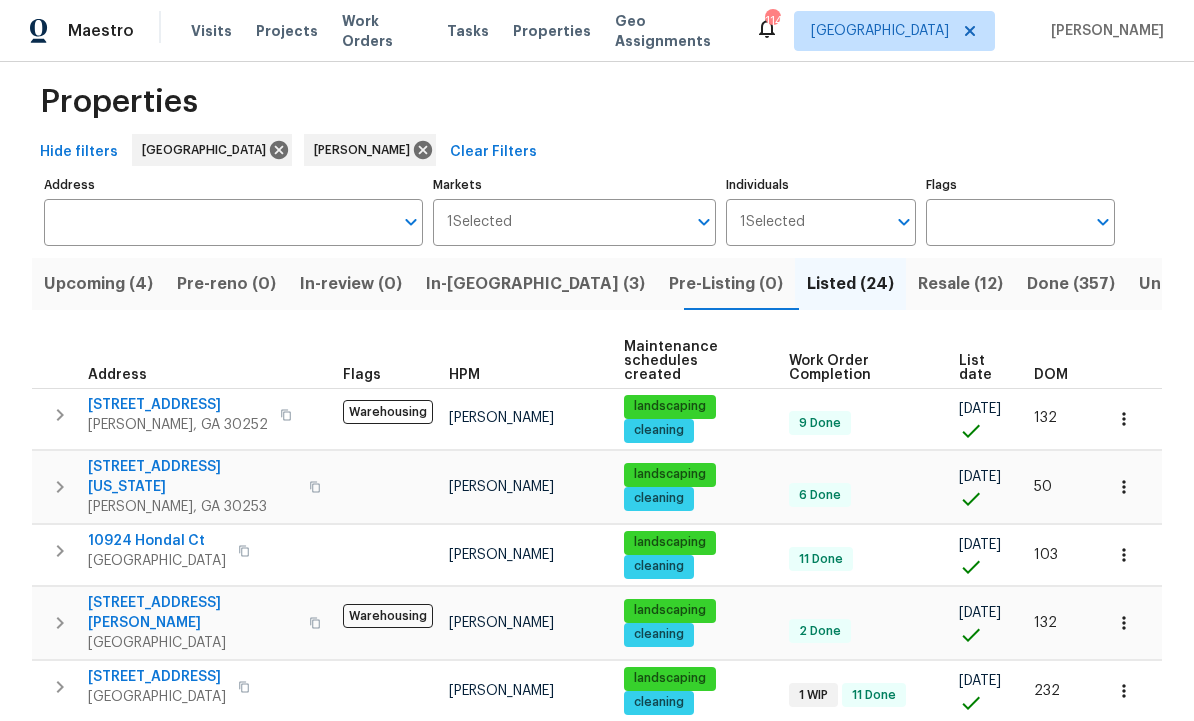 scroll, scrollTop: 7, scrollLeft: 0, axis: vertical 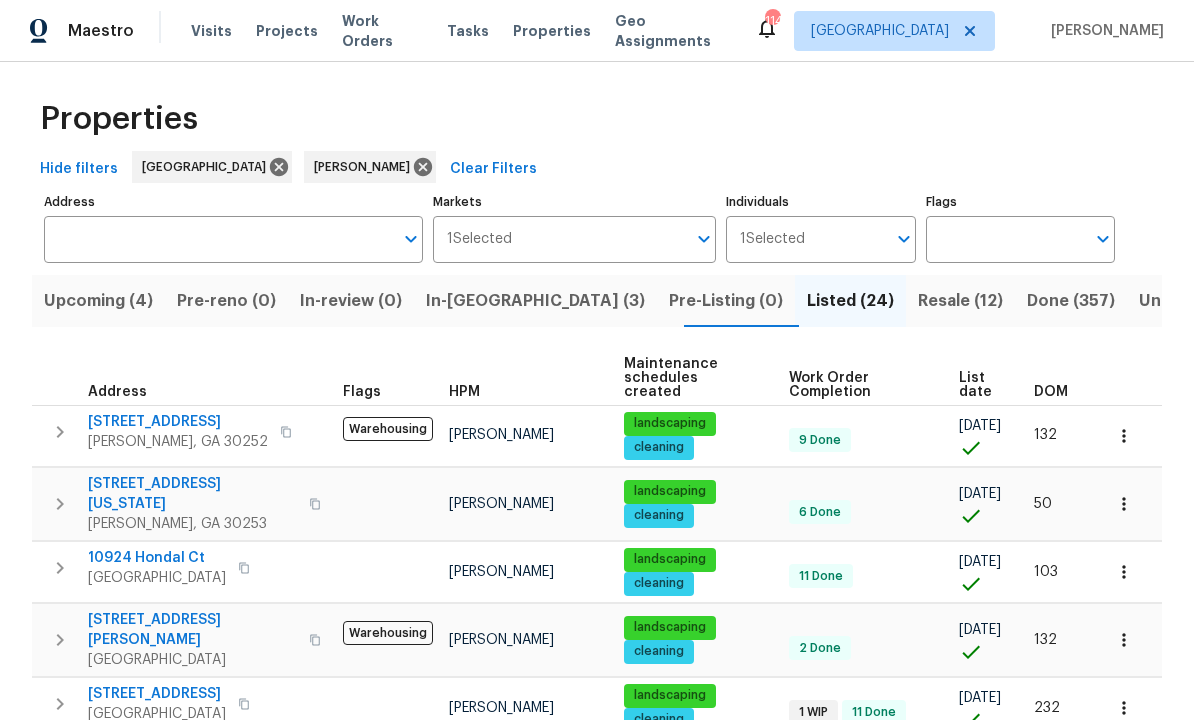 click on "Resale (12)" at bounding box center (960, 302) 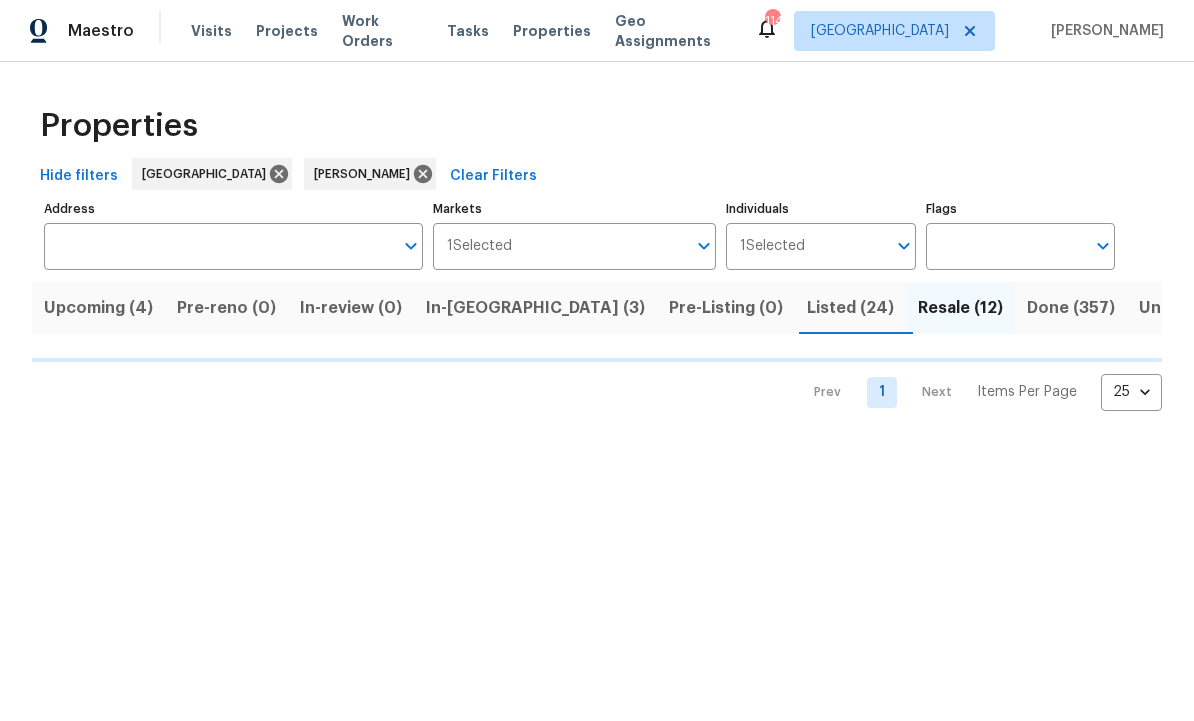 scroll, scrollTop: 0, scrollLeft: 0, axis: both 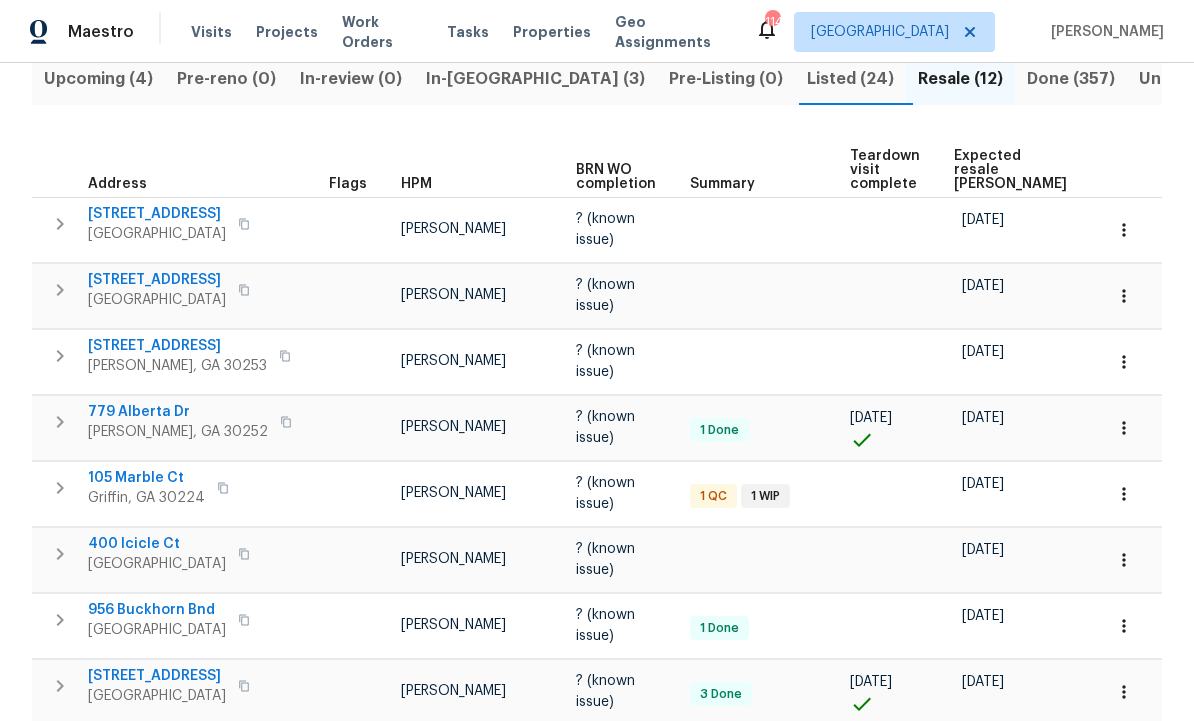 click on "[STREET_ADDRESS]" at bounding box center [157, 280] 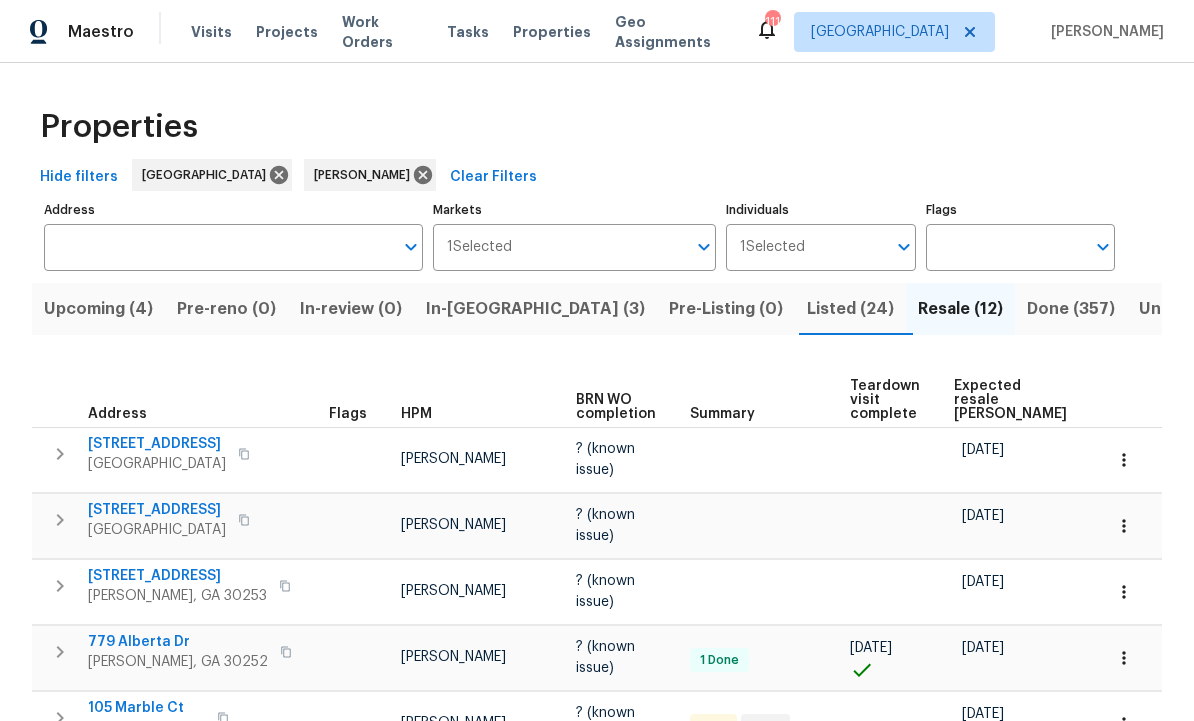 scroll, scrollTop: 0, scrollLeft: 0, axis: both 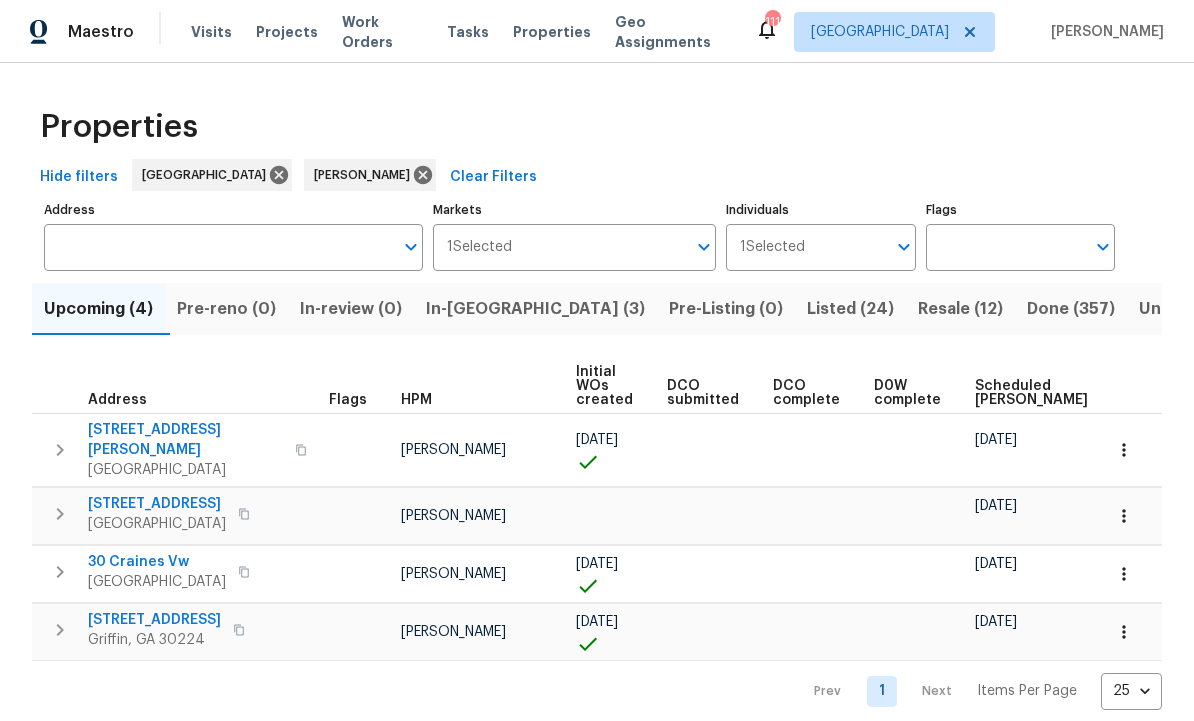 click at bounding box center (1124, 450) 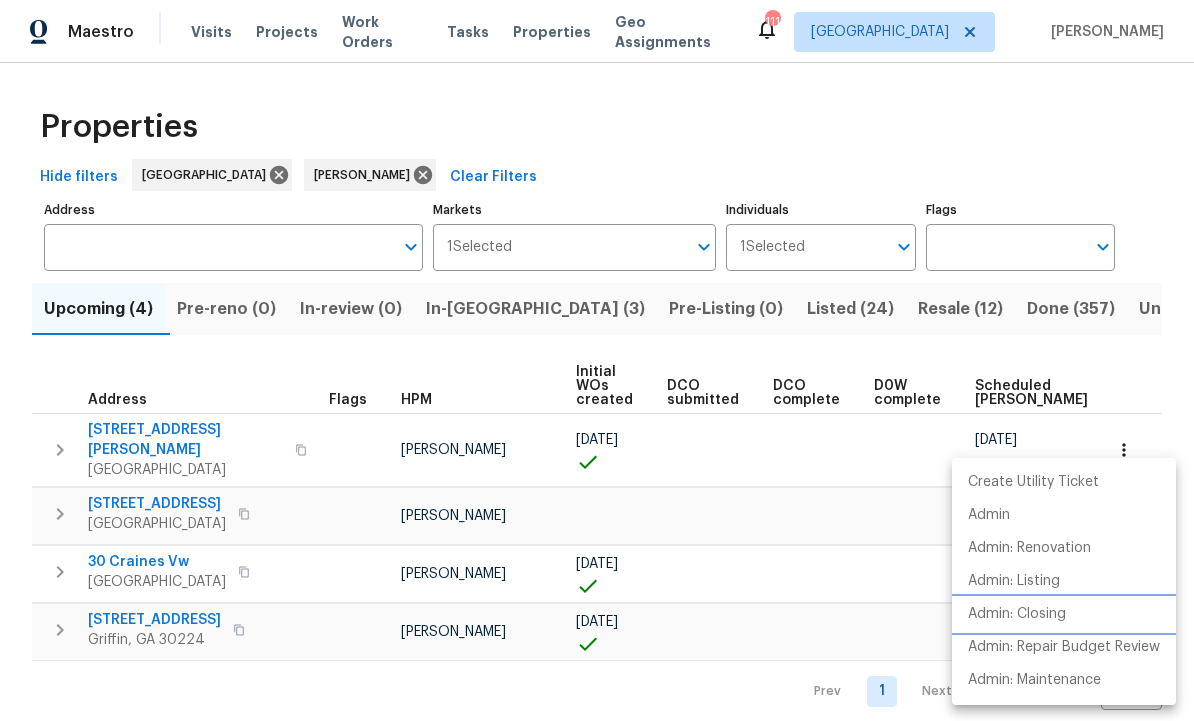 click on "Admin: Closing" at bounding box center [1017, 614] 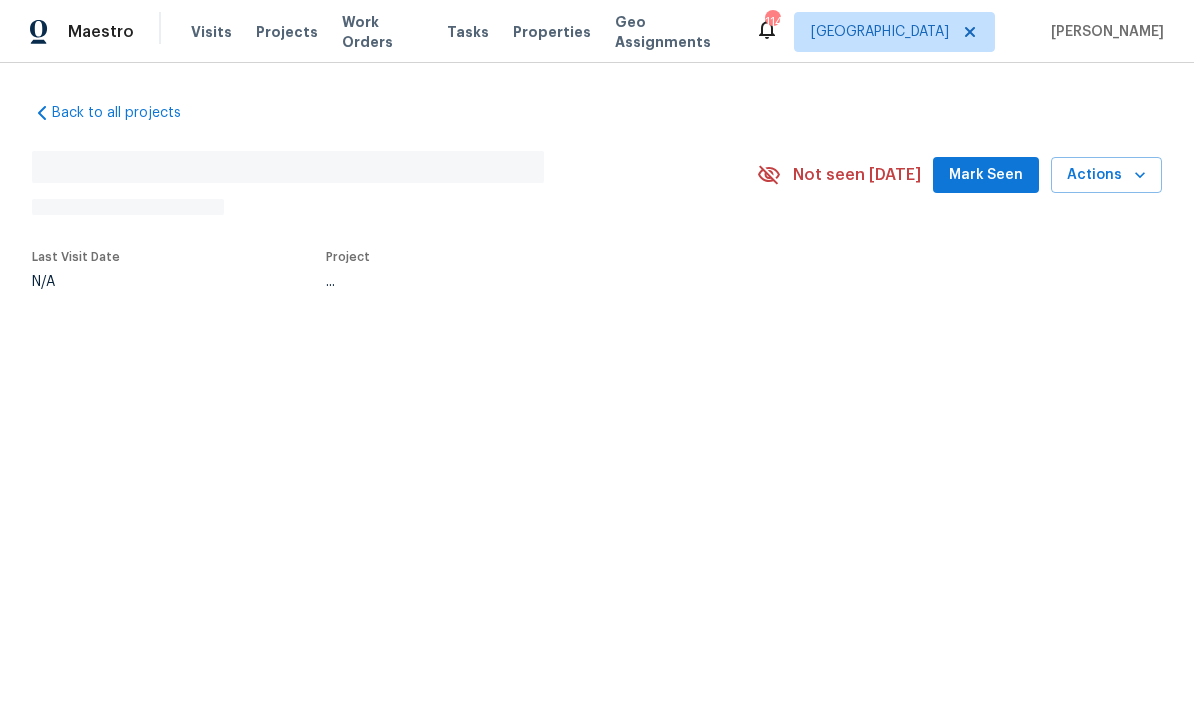 scroll, scrollTop: 0, scrollLeft: 0, axis: both 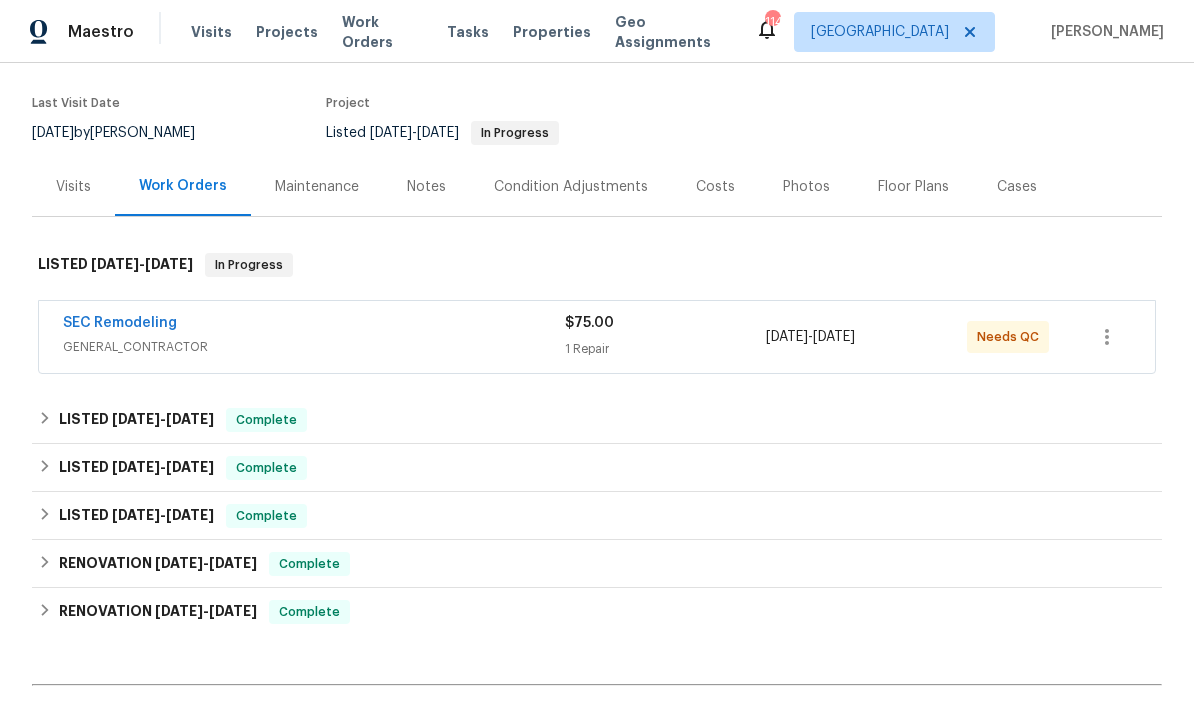 click on "SEC Remodeling" at bounding box center (120, 323) 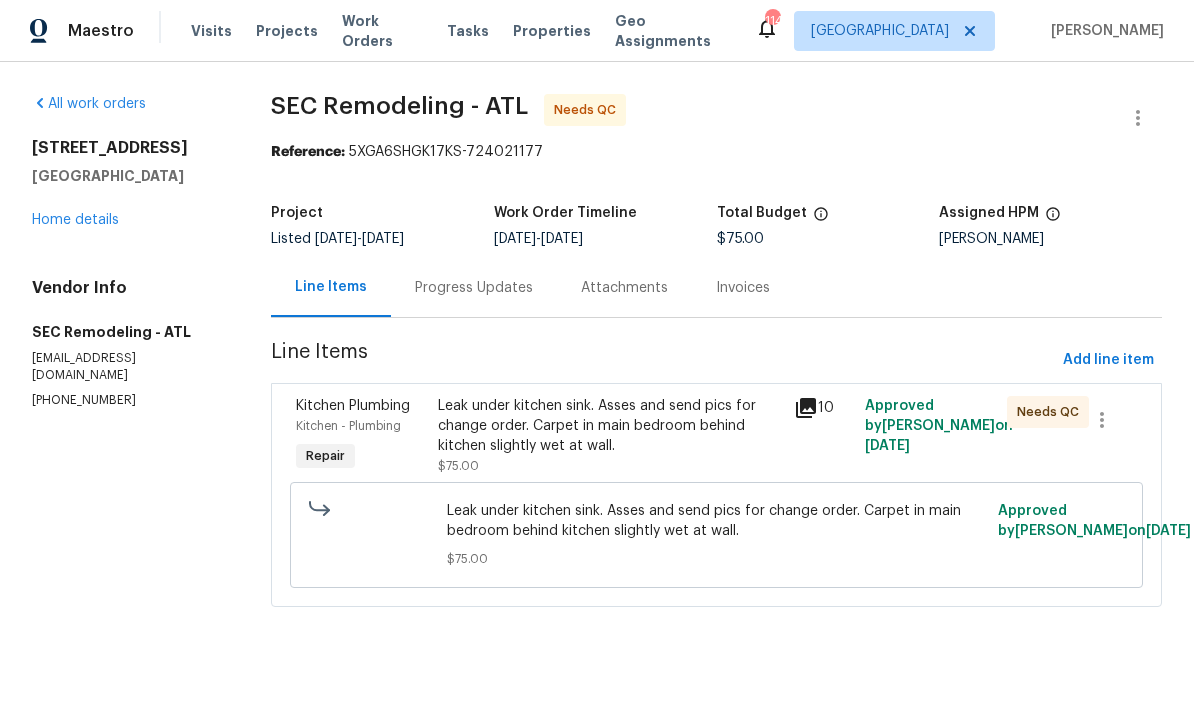 click on "Leak under kitchen sink. Asses and send pics for change order. Carpet in main bedroom behind kitchen slightly wet at wall." at bounding box center (609, 427) 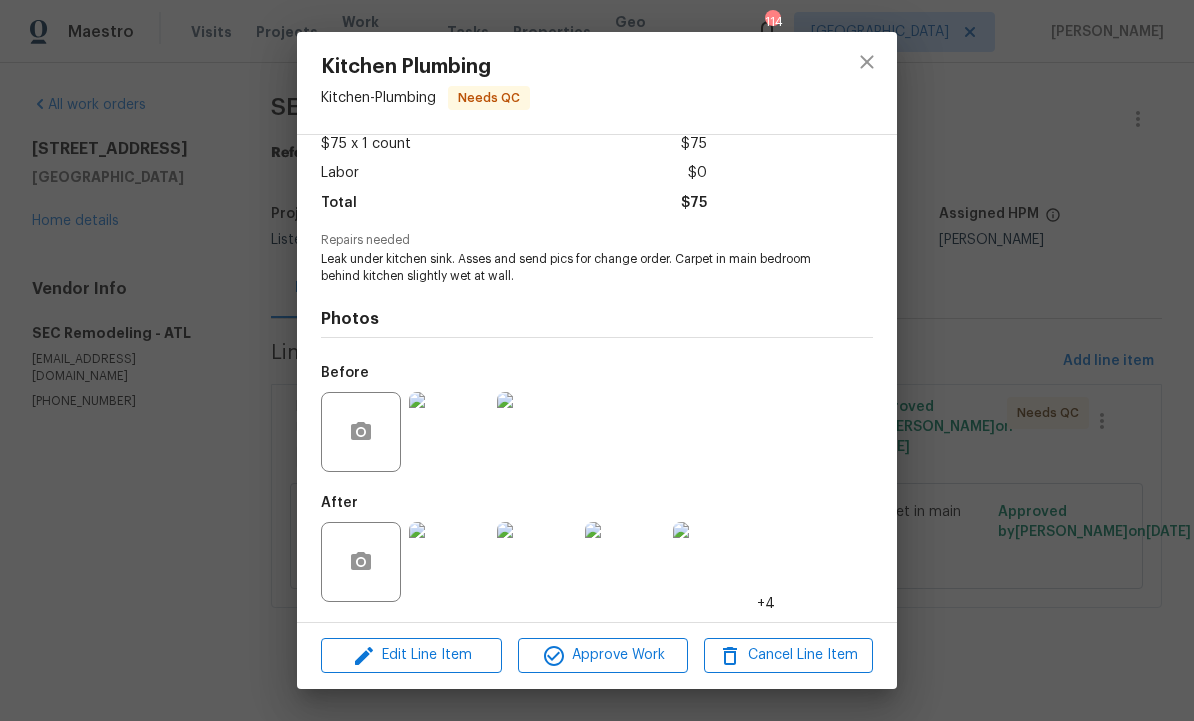 scroll, scrollTop: 121, scrollLeft: 0, axis: vertical 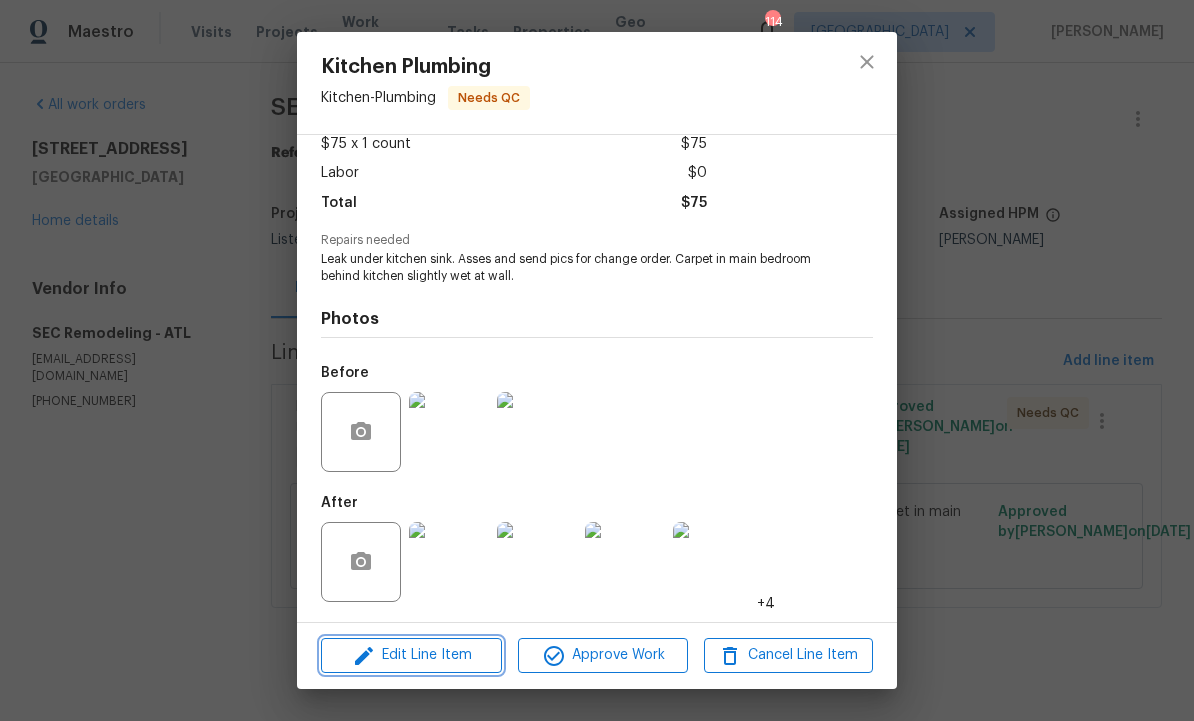 click on "Edit Line Item" at bounding box center (411, 655) 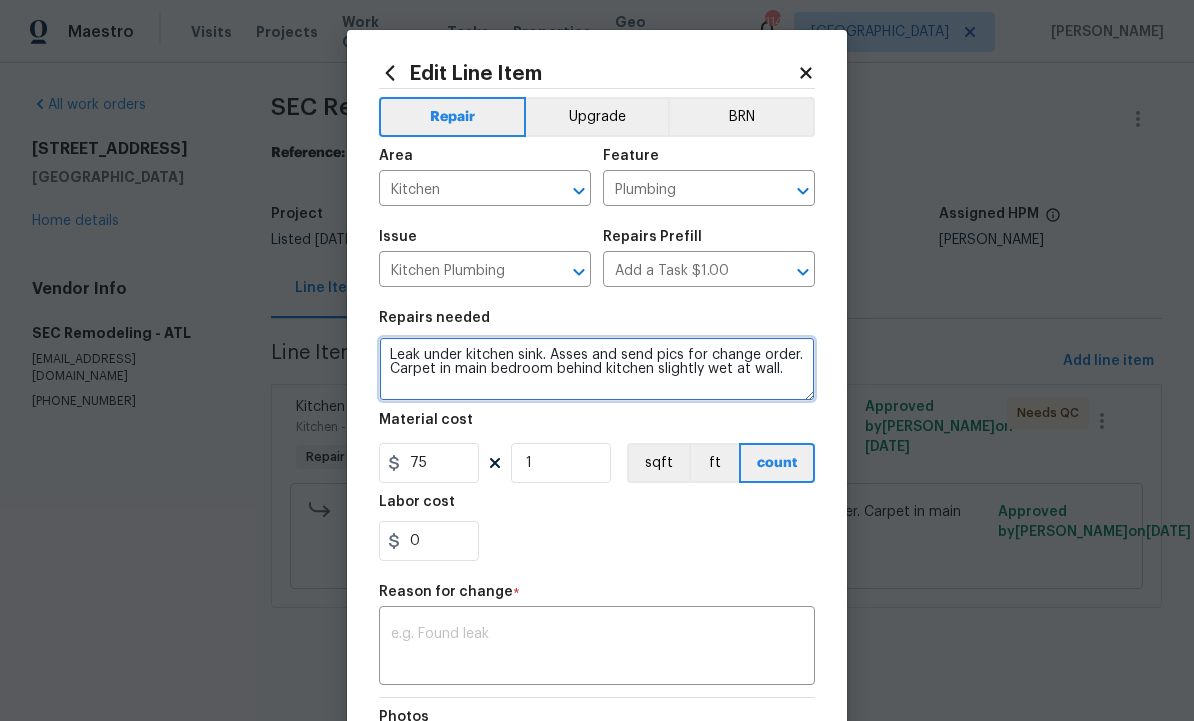 click on "Leak under kitchen sink. Asses and send pics for change order. Carpet in main bedroom behind kitchen slightly wet at wall." at bounding box center (597, 369) 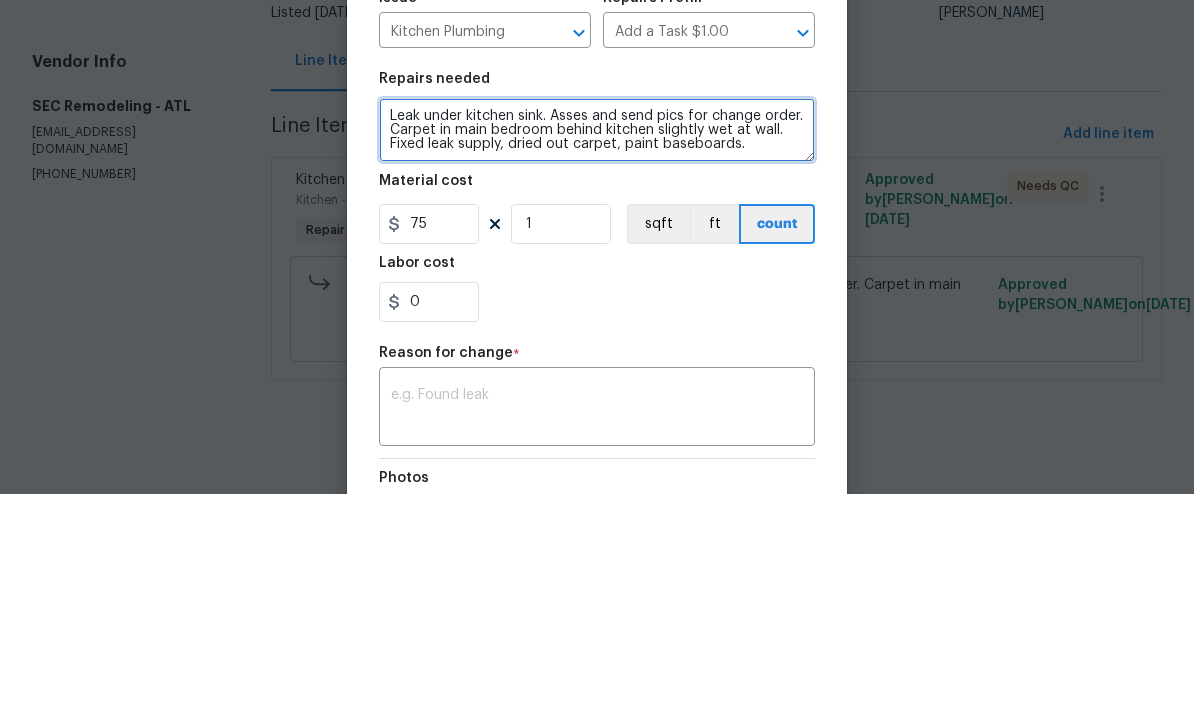 scroll, scrollTop: 14, scrollLeft: 0, axis: vertical 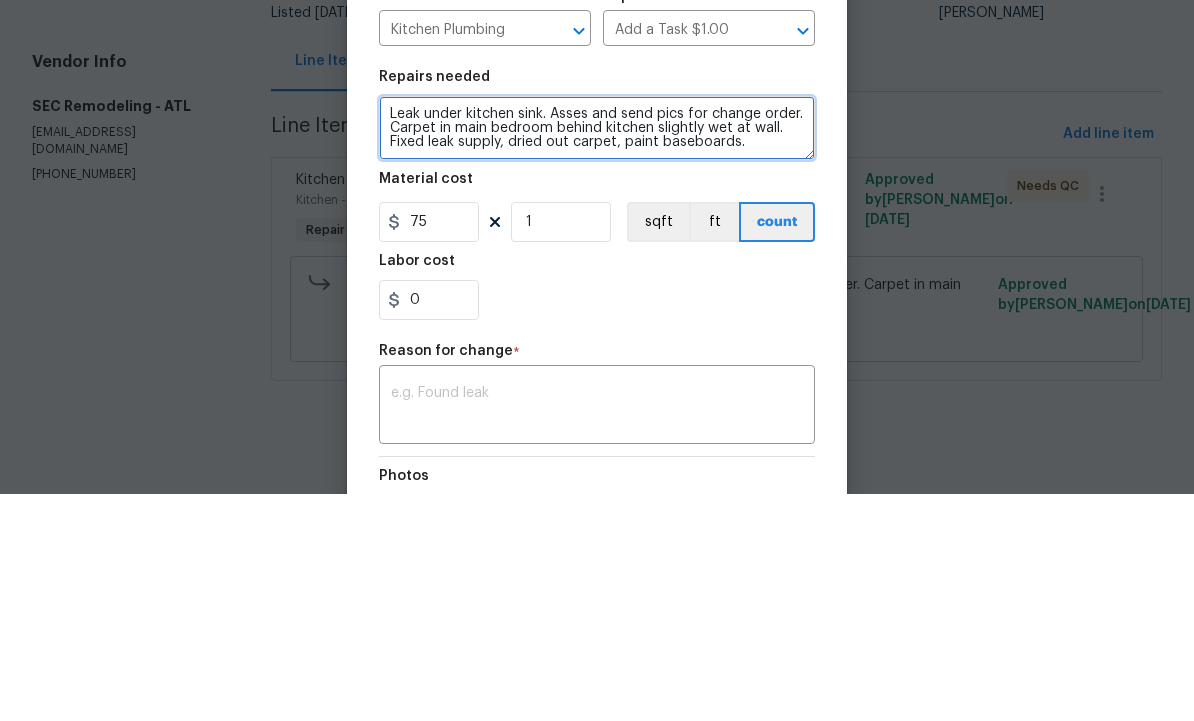 type on "Leak under kitchen sink. Asses and send pics for change order. Carpet in main bedroom behind kitchen slightly wet at wall. Fixed leak supply, dried out carpet, paint baseboards." 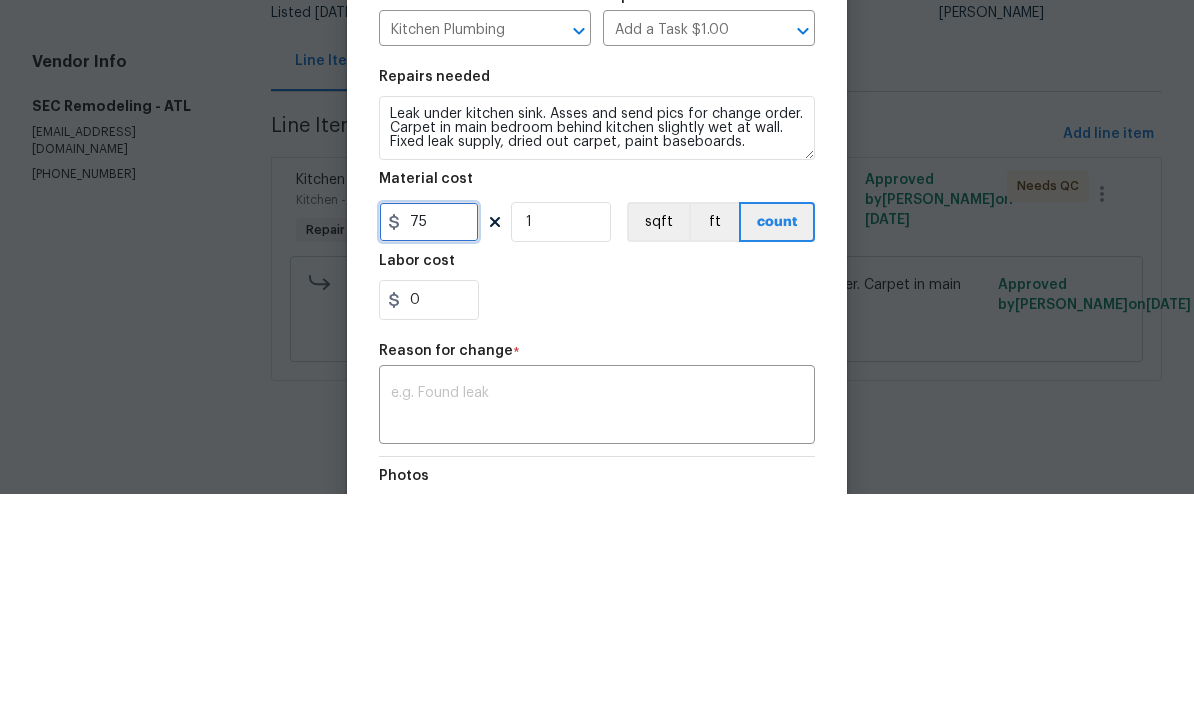 click on "75" at bounding box center (429, 449) 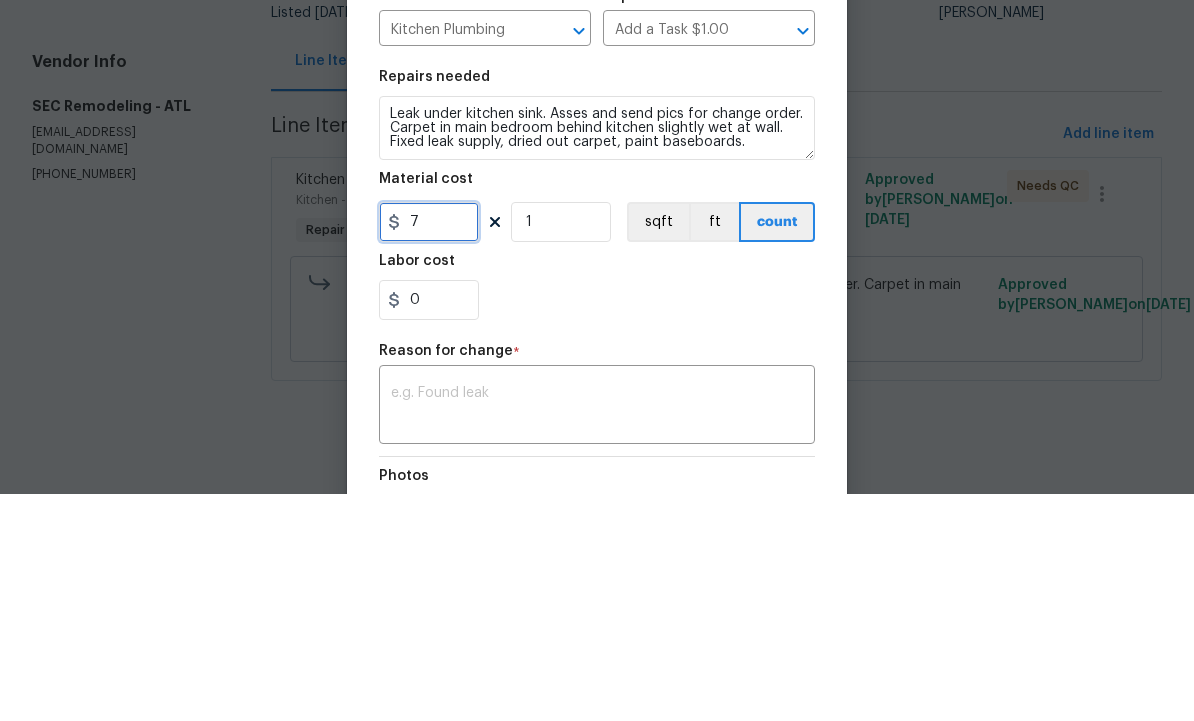 type on "0" 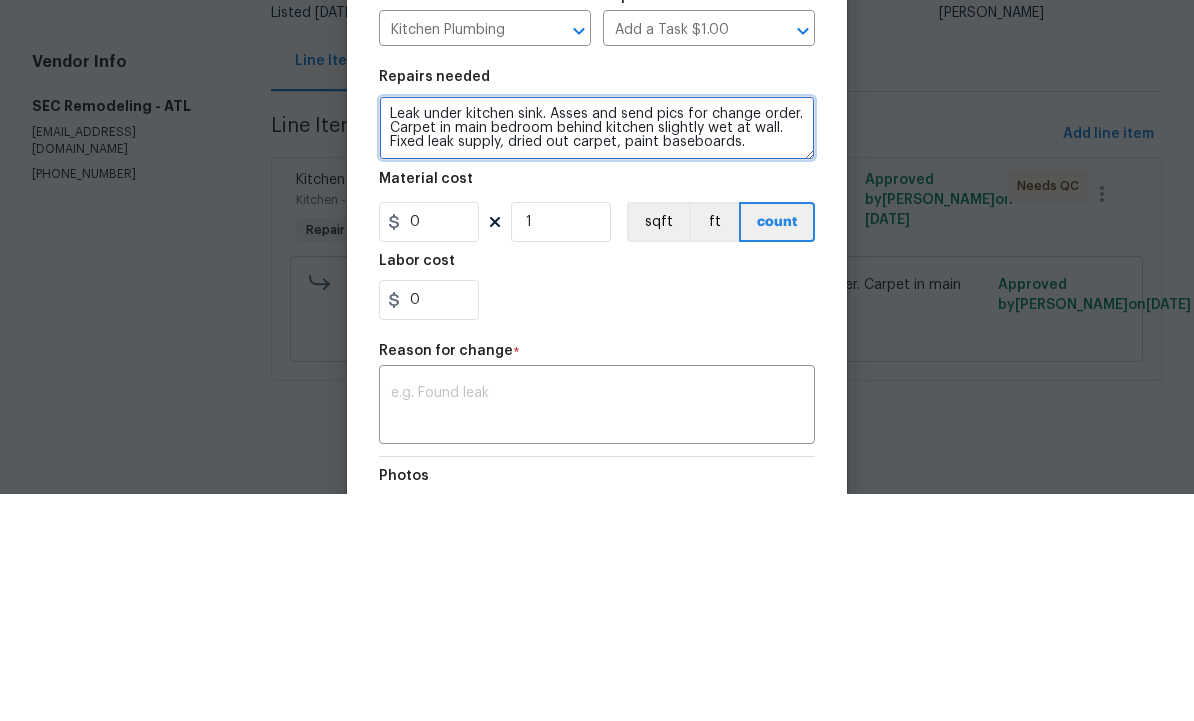 click on "Leak under kitchen sink. Asses and send pics for change order. Carpet in main bedroom behind kitchen slightly wet at wall. Fixed leak supply, dried out carpet, paint baseboards." at bounding box center (597, 355) 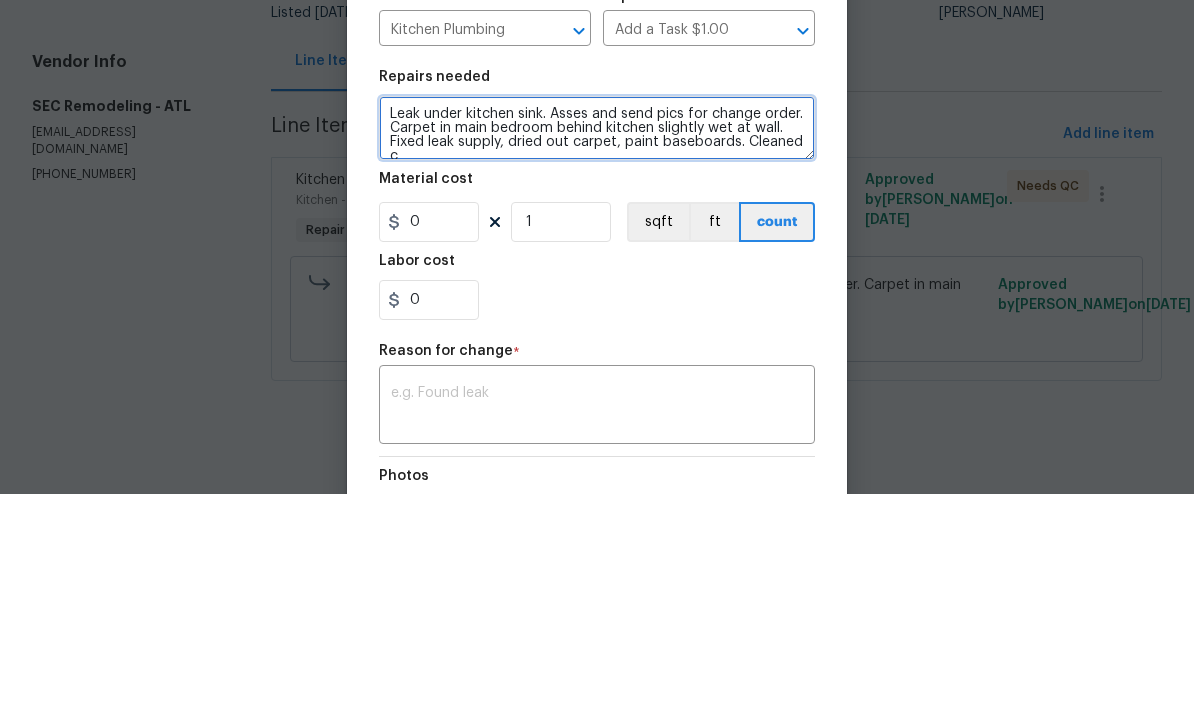 scroll, scrollTop: 4, scrollLeft: 0, axis: vertical 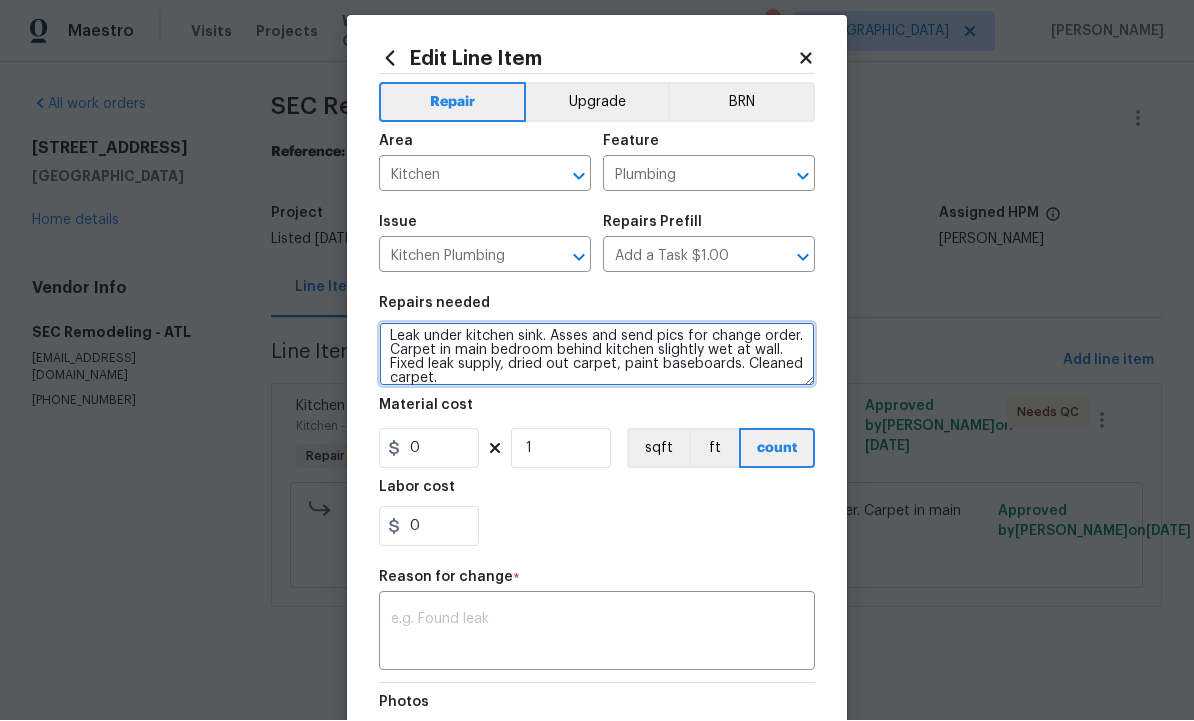 type on "Leak under kitchen sink. Asses and send pics for change order. Carpet in main bedroom behind kitchen slightly wet at wall. Fixed leak supply, dried out carpet, paint baseboards. Cleaned carpet." 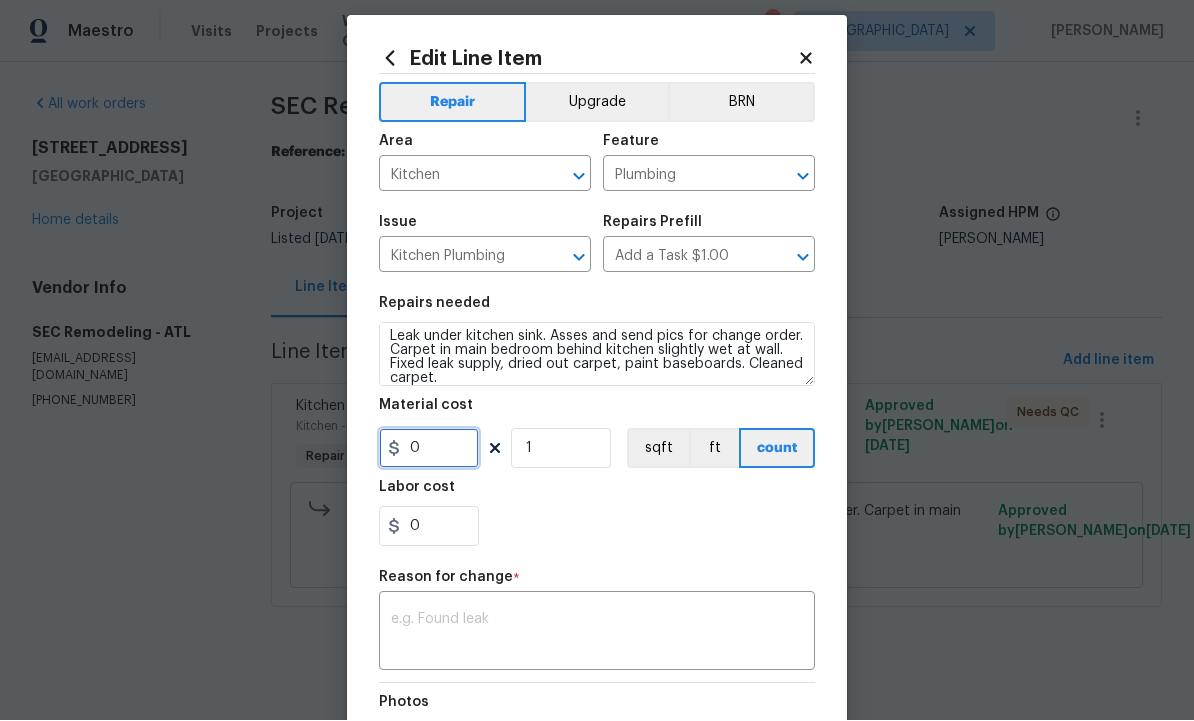 click on "0" at bounding box center (429, 449) 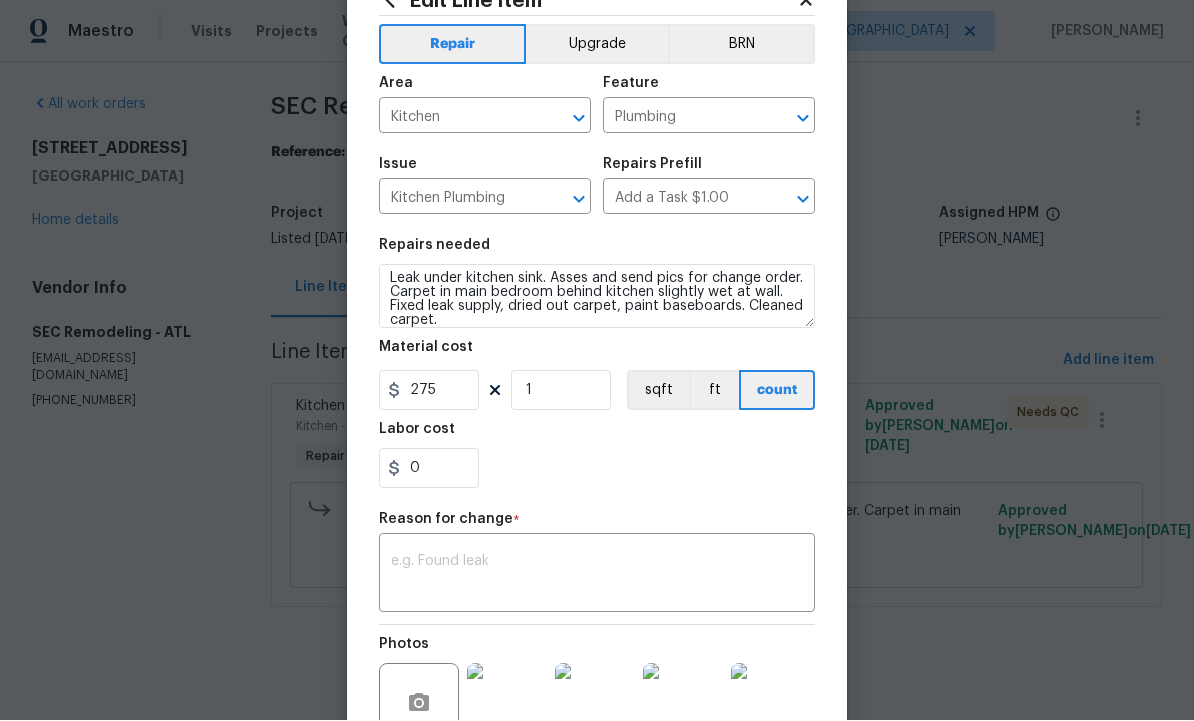 scroll, scrollTop: 88, scrollLeft: 0, axis: vertical 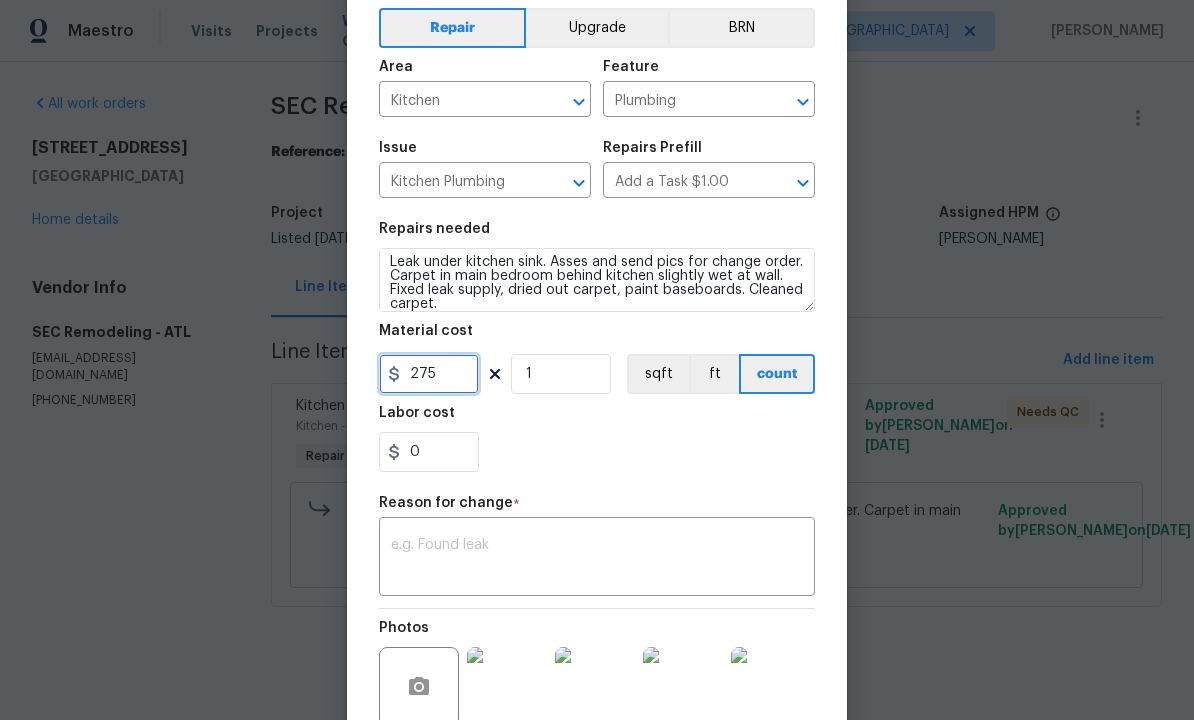 type on "275" 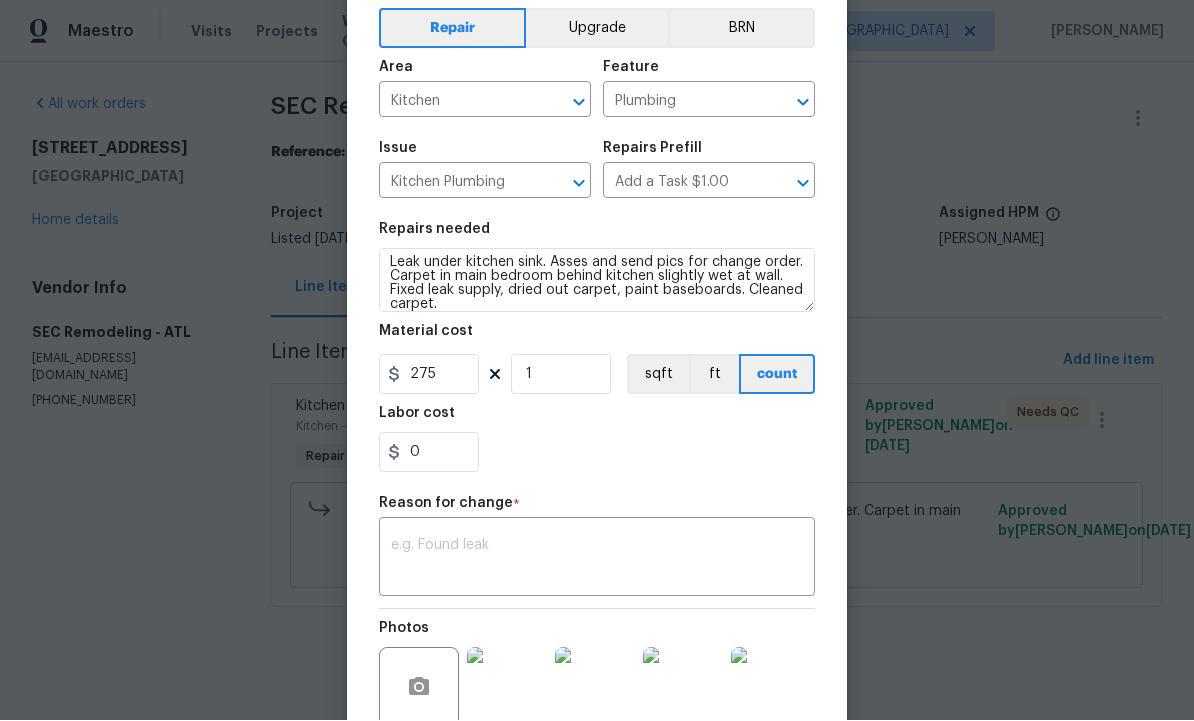 click at bounding box center [597, 560] 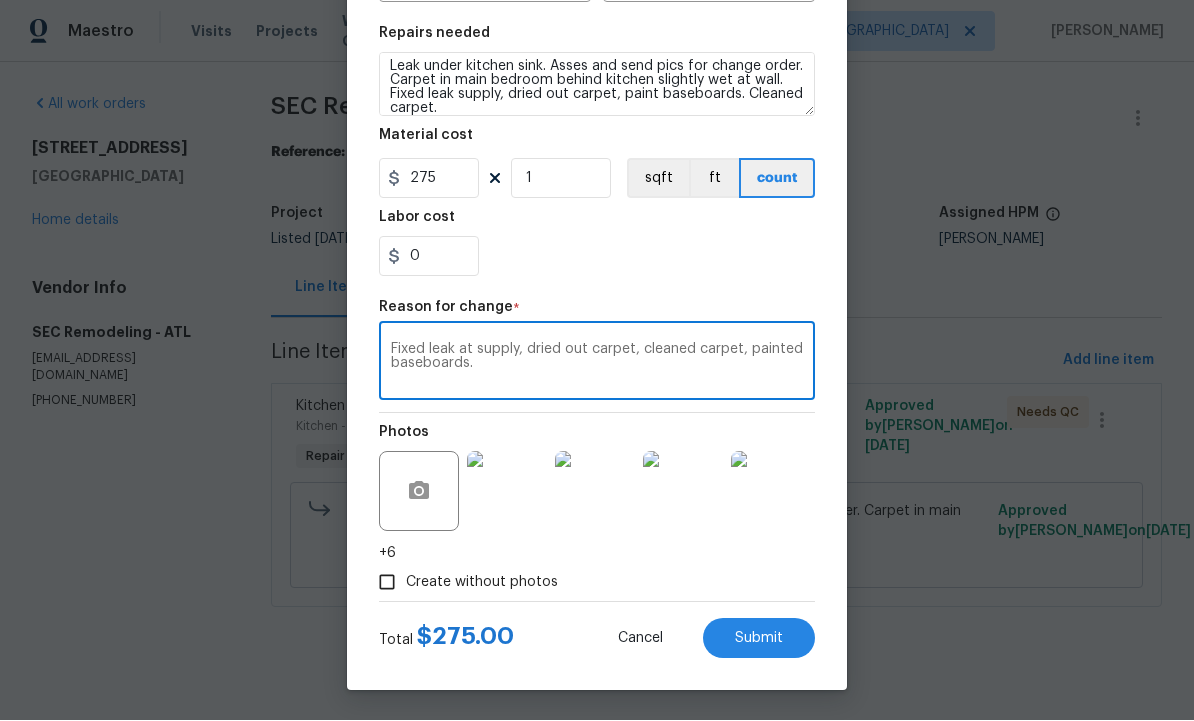 scroll, scrollTop: 288, scrollLeft: 0, axis: vertical 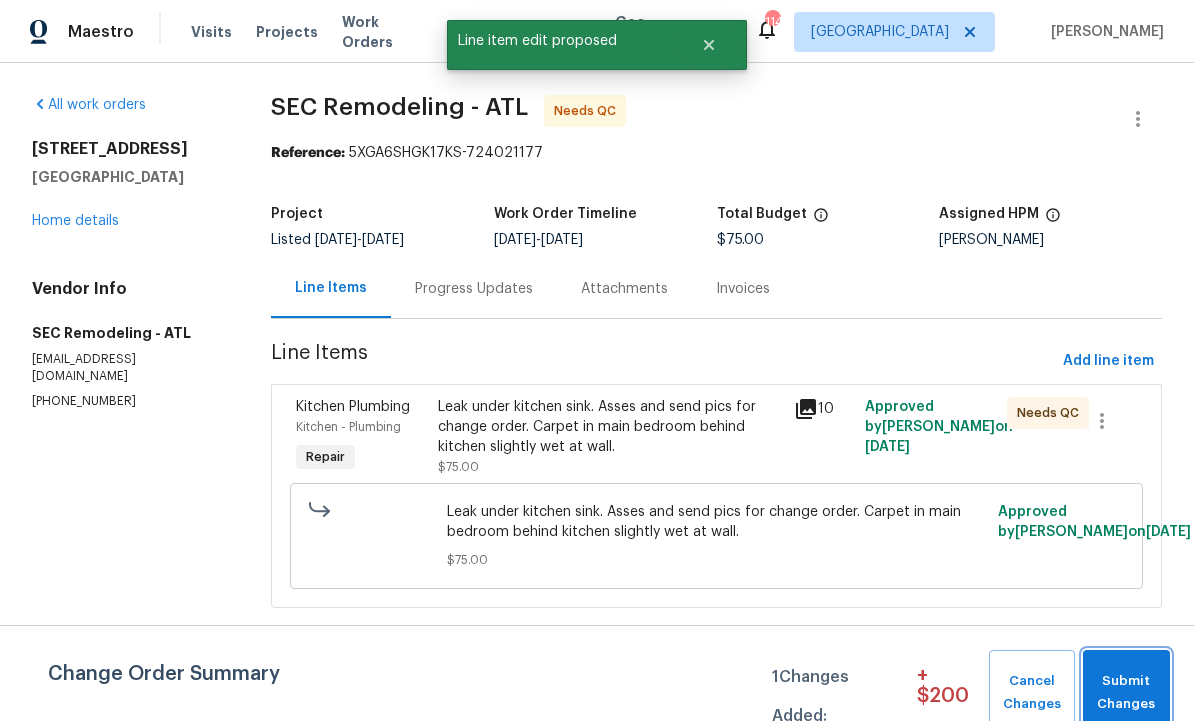 click on "Submit Changes" at bounding box center [1126, 693] 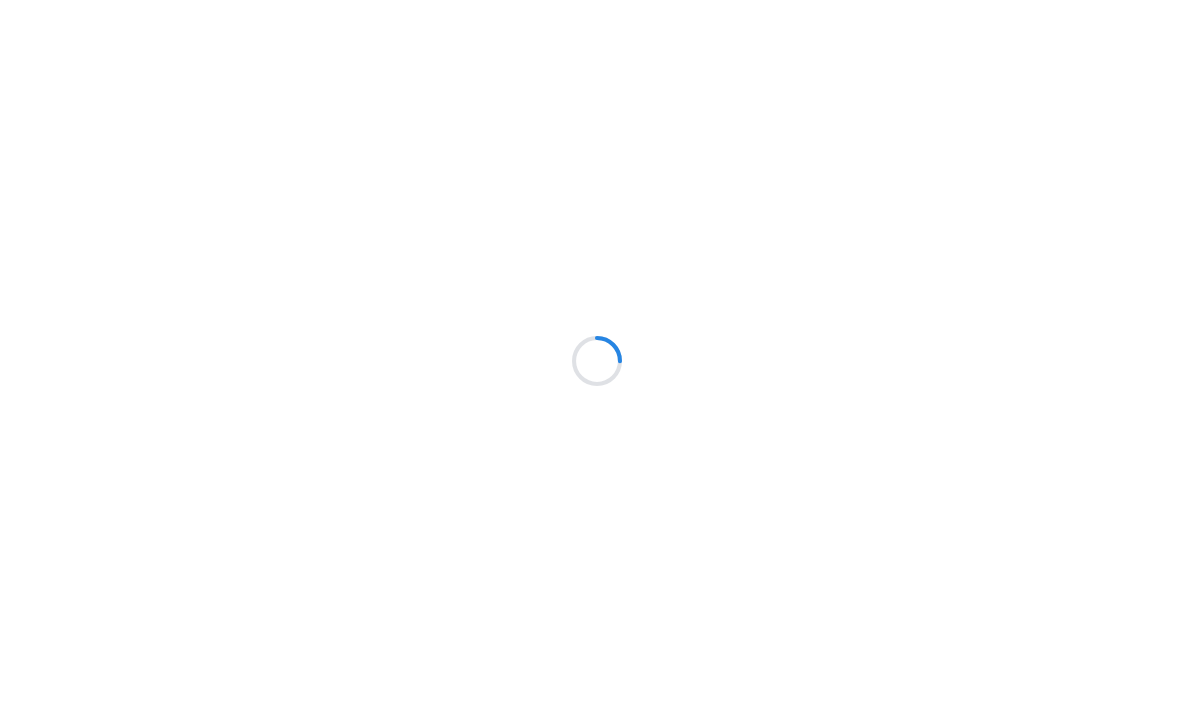 scroll, scrollTop: 0, scrollLeft: 0, axis: both 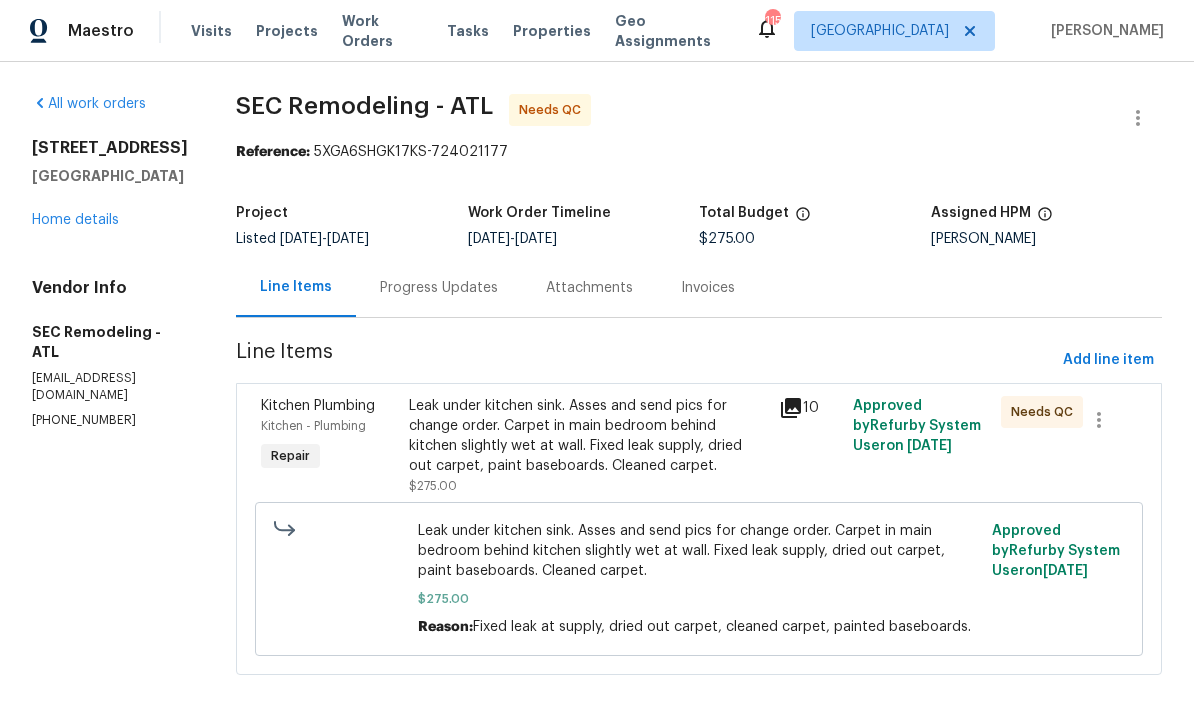 click on "Leak under kitchen sink. Asses and send pics for change order. Carpet in main bedroom behind kitchen slightly wet at wall. Fixed leak supply, dried out carpet, paint baseboards. Cleaned carpet." at bounding box center (588, 437) 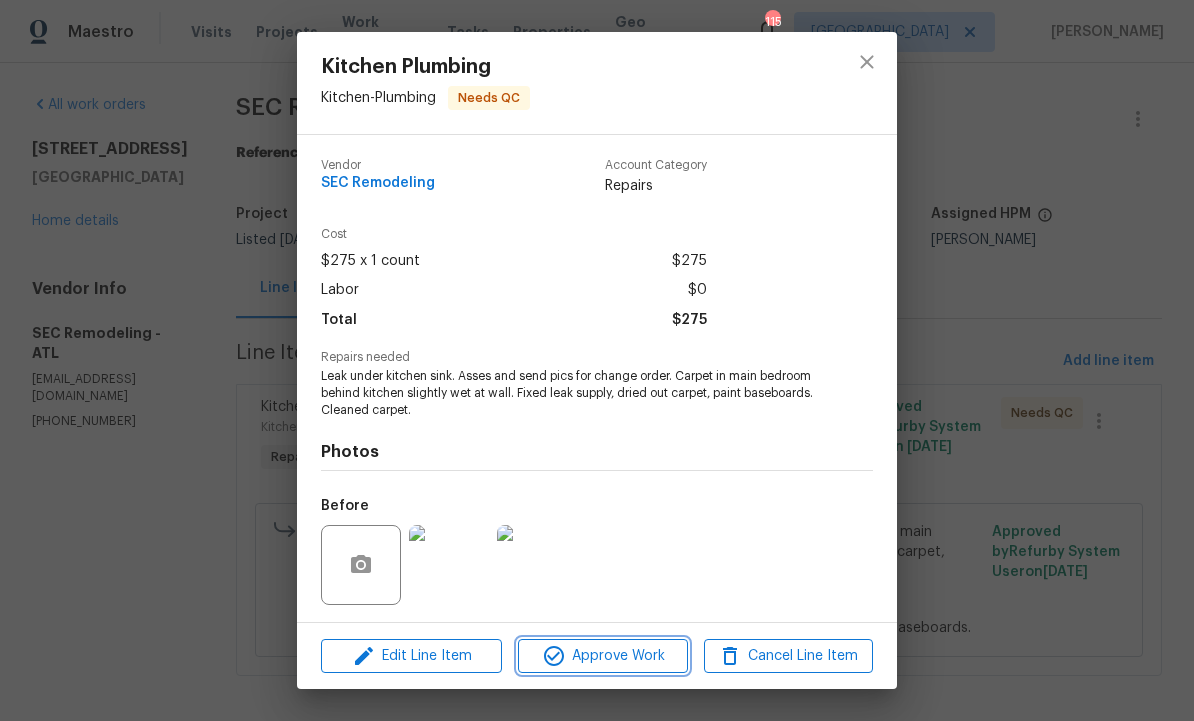 click on "Approve Work" at bounding box center (602, 656) 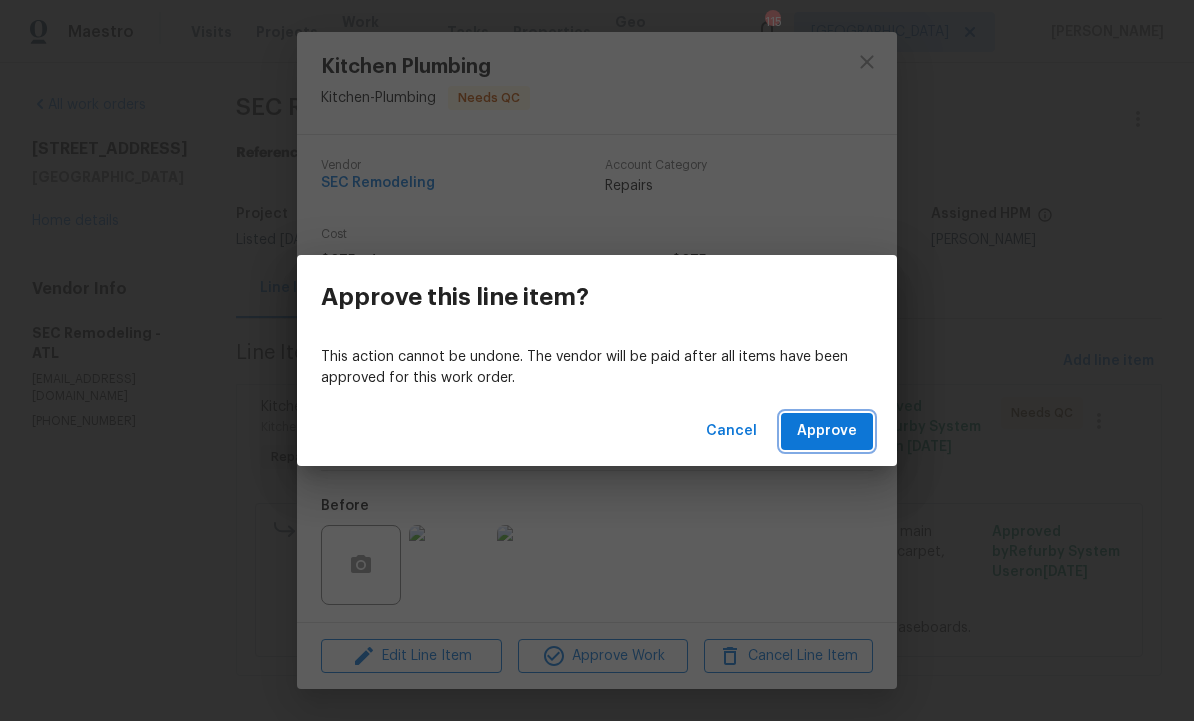 click on "Approve" at bounding box center [827, 431] 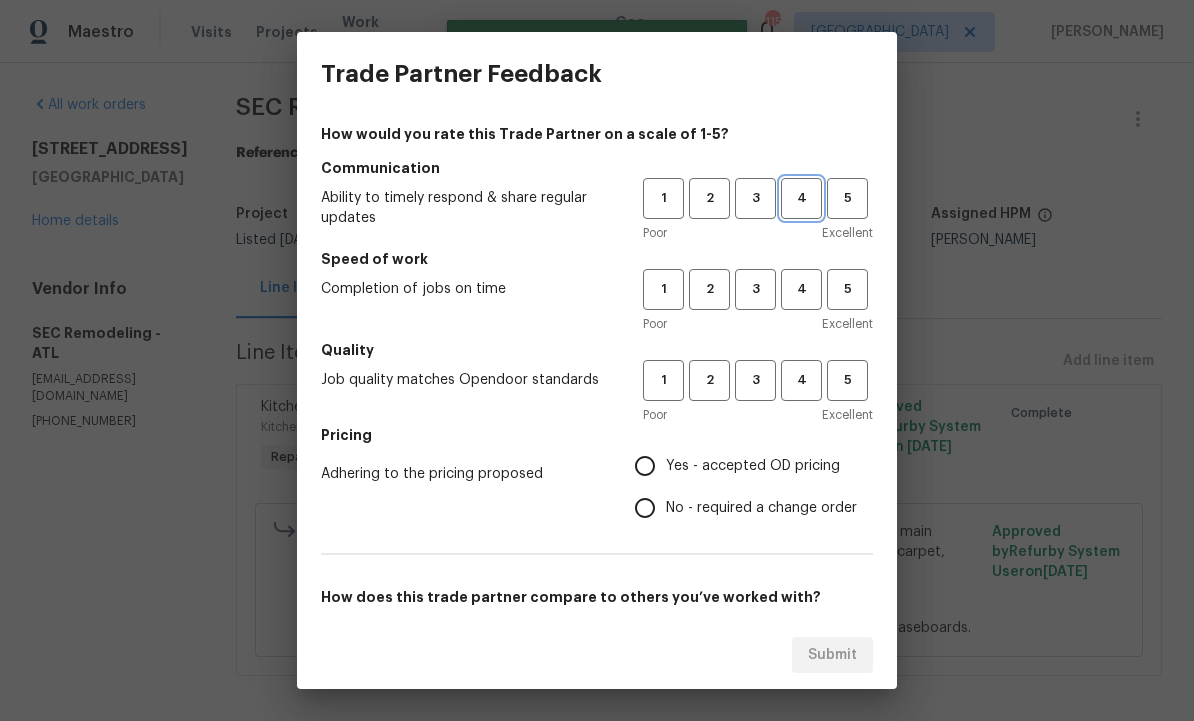 click on "4" at bounding box center (801, 198) 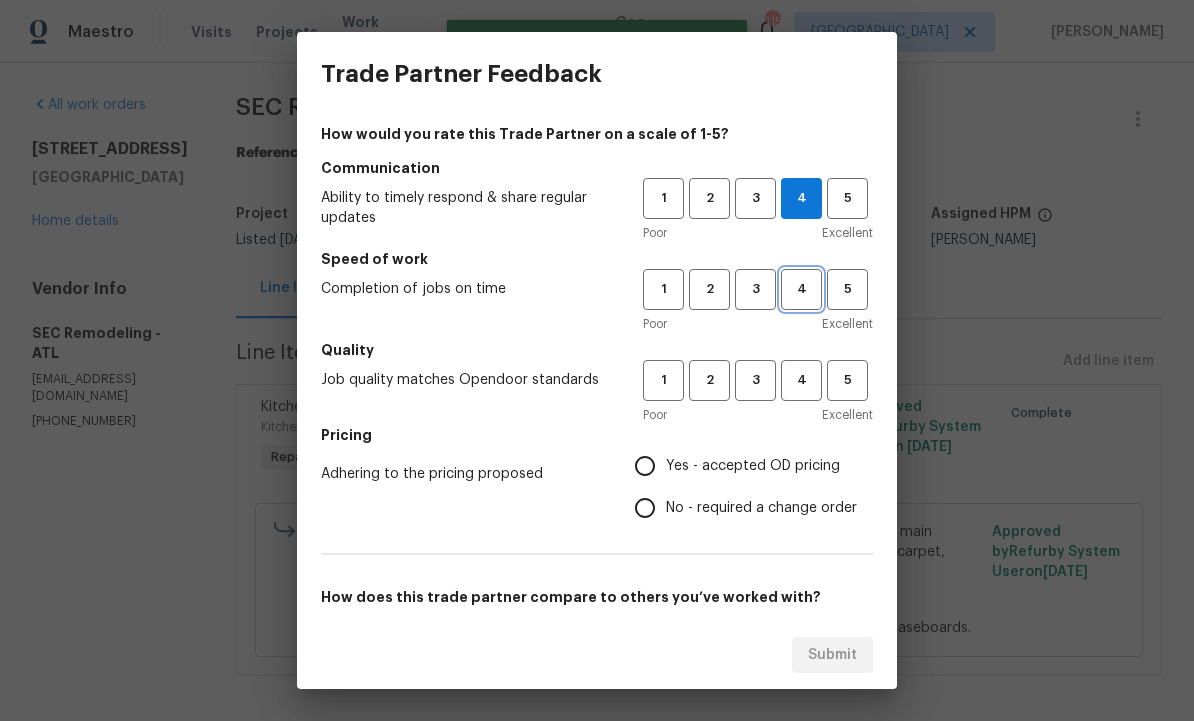 click on "4" at bounding box center (801, 289) 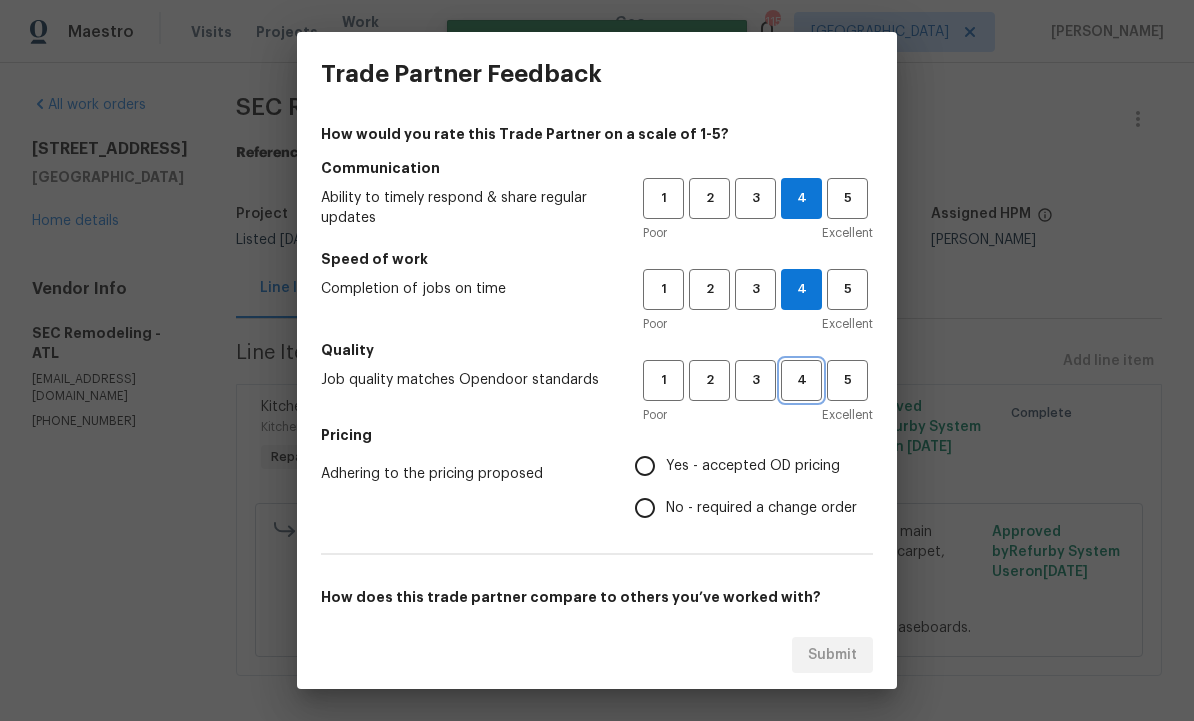click on "4" at bounding box center (801, 380) 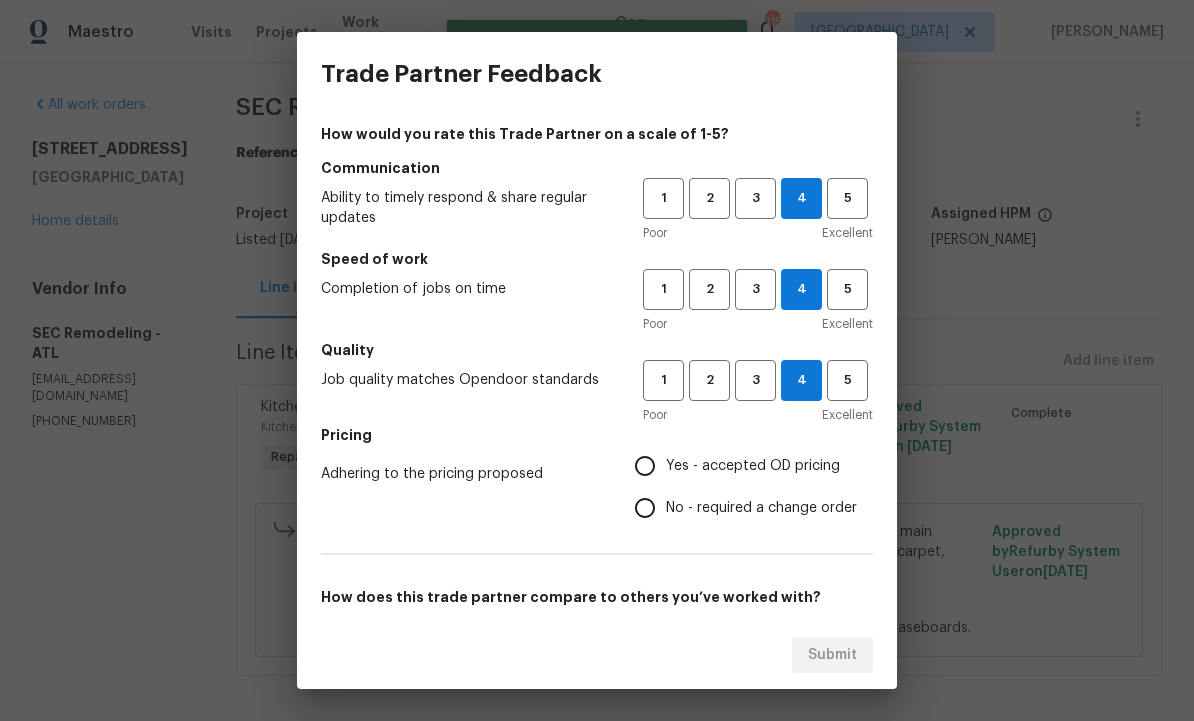 click on "Yes - accepted OD pricing" at bounding box center [645, 466] 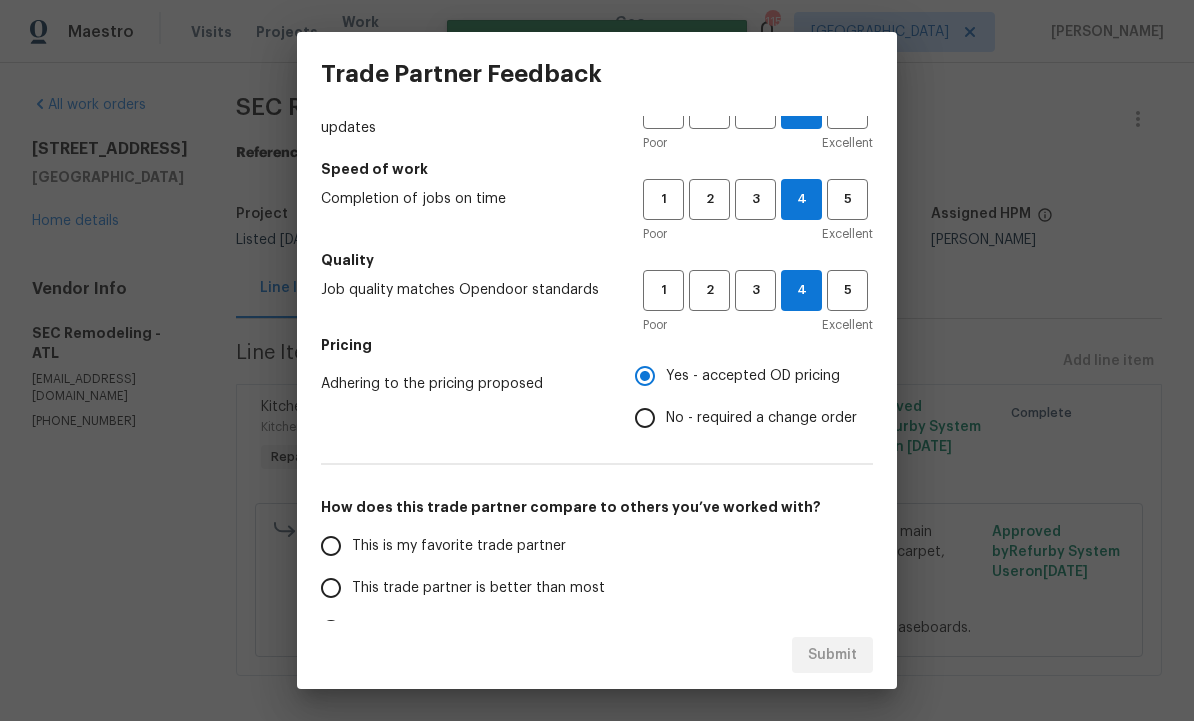 scroll, scrollTop: 139, scrollLeft: 0, axis: vertical 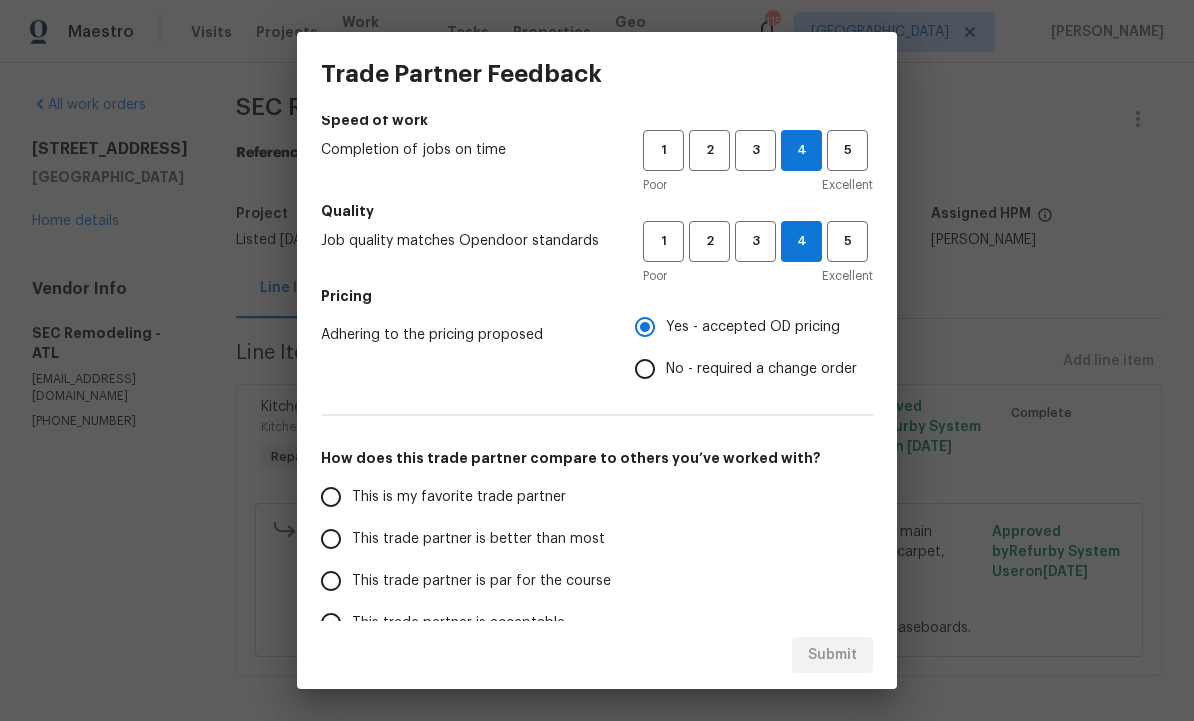 click on "This trade partner is better than most" at bounding box center [331, 539] 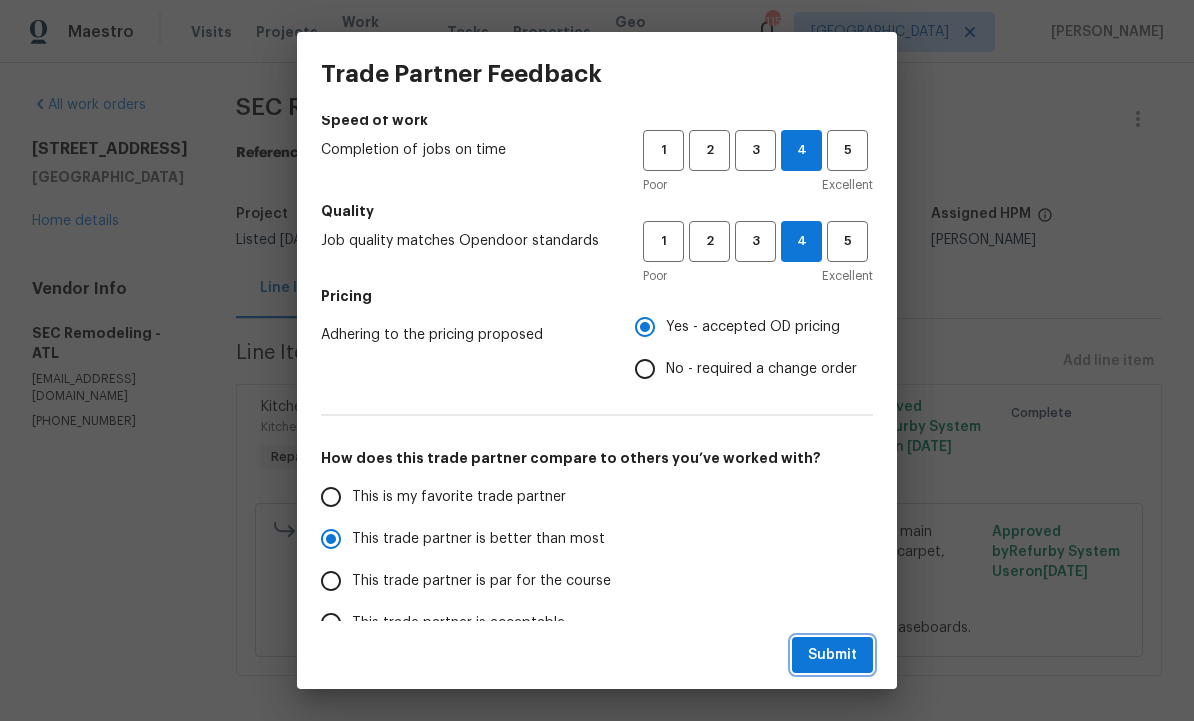 click on "Submit" at bounding box center [832, 655] 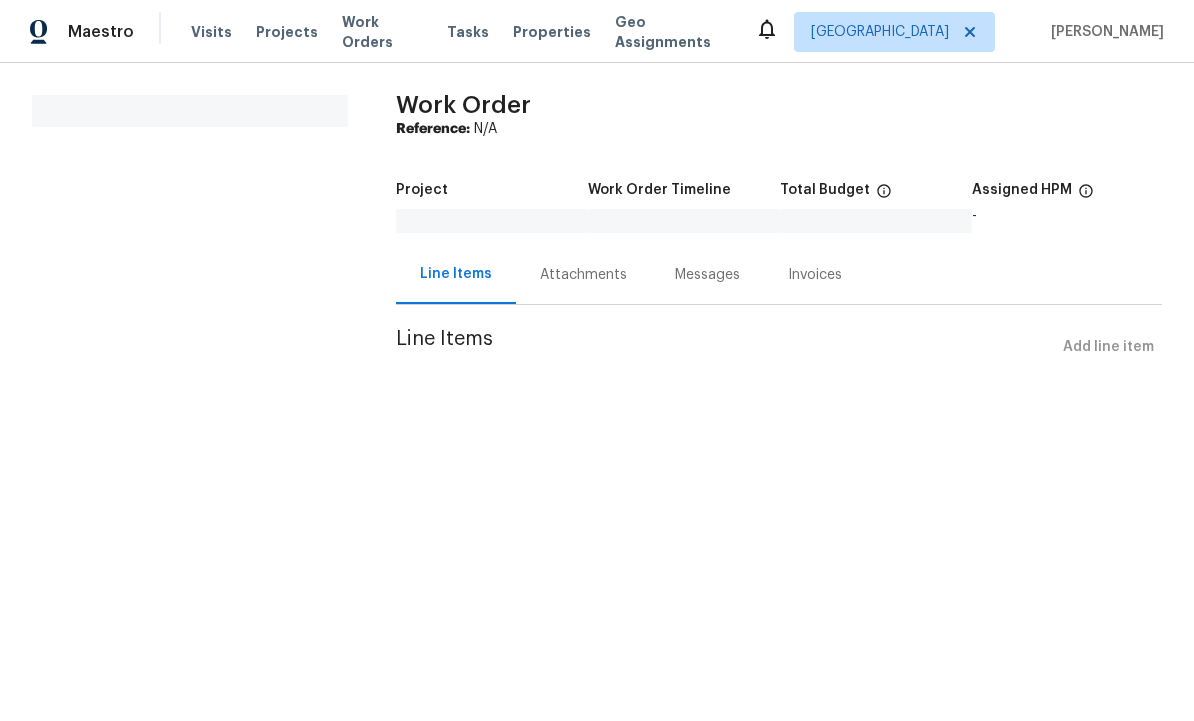 scroll, scrollTop: 0, scrollLeft: 0, axis: both 